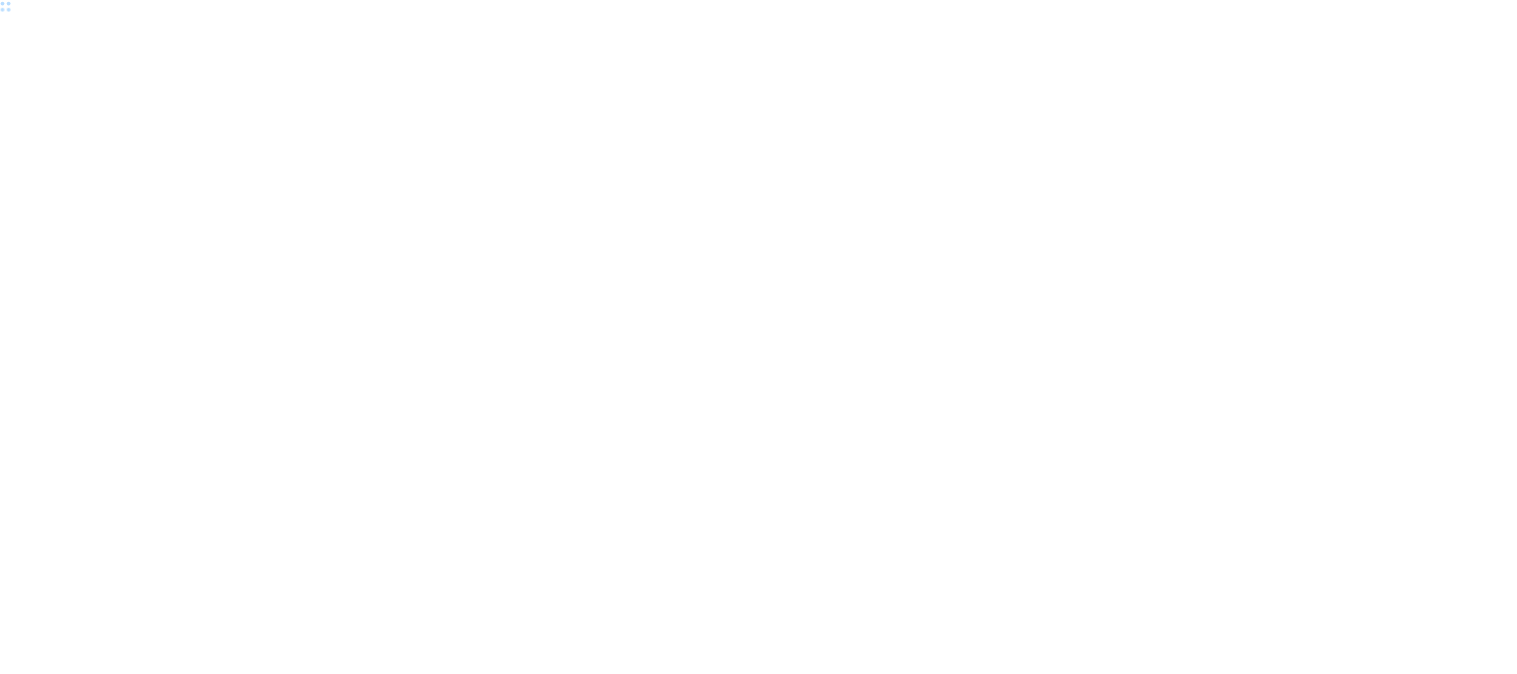scroll, scrollTop: 0, scrollLeft: 0, axis: both 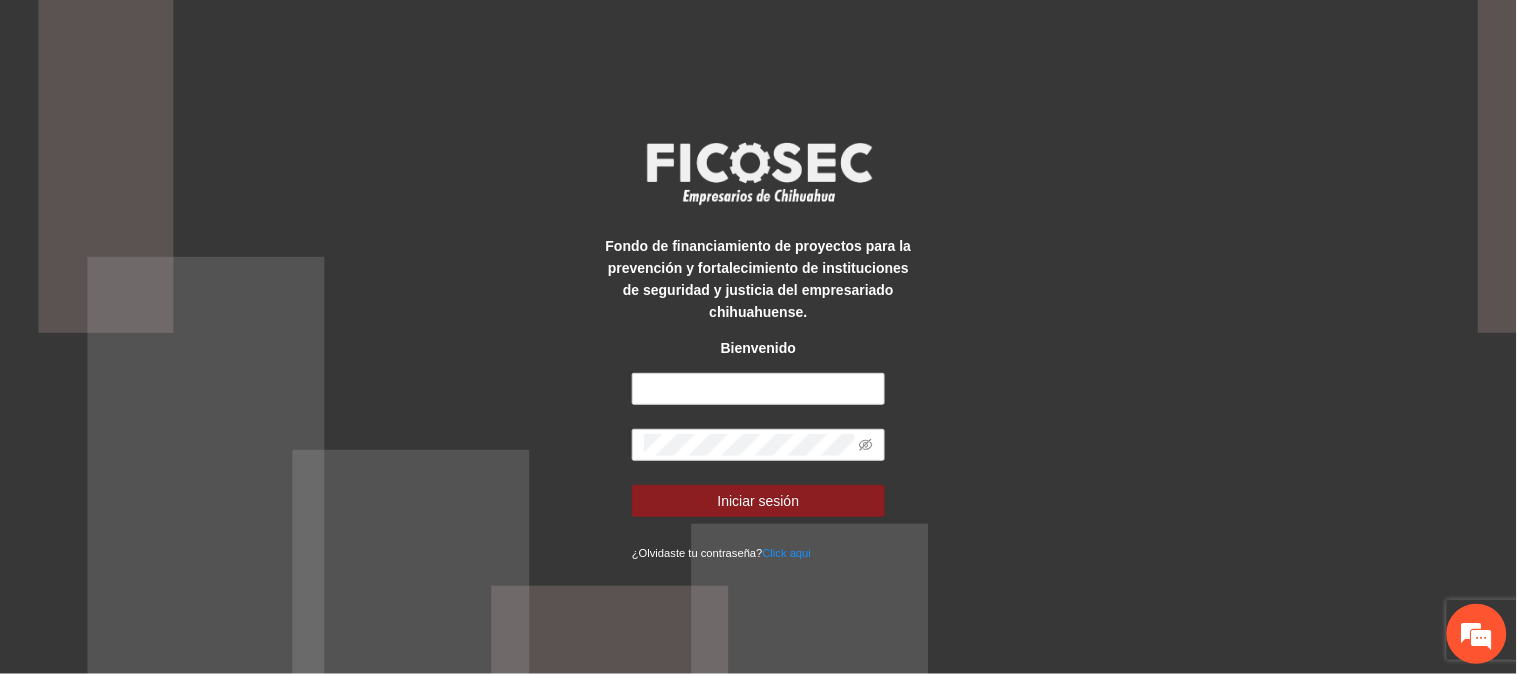 drag, startPoint x: 2642, startPoint y: 2, endPoint x: 943, endPoint y: 415, distance: 1748.4764 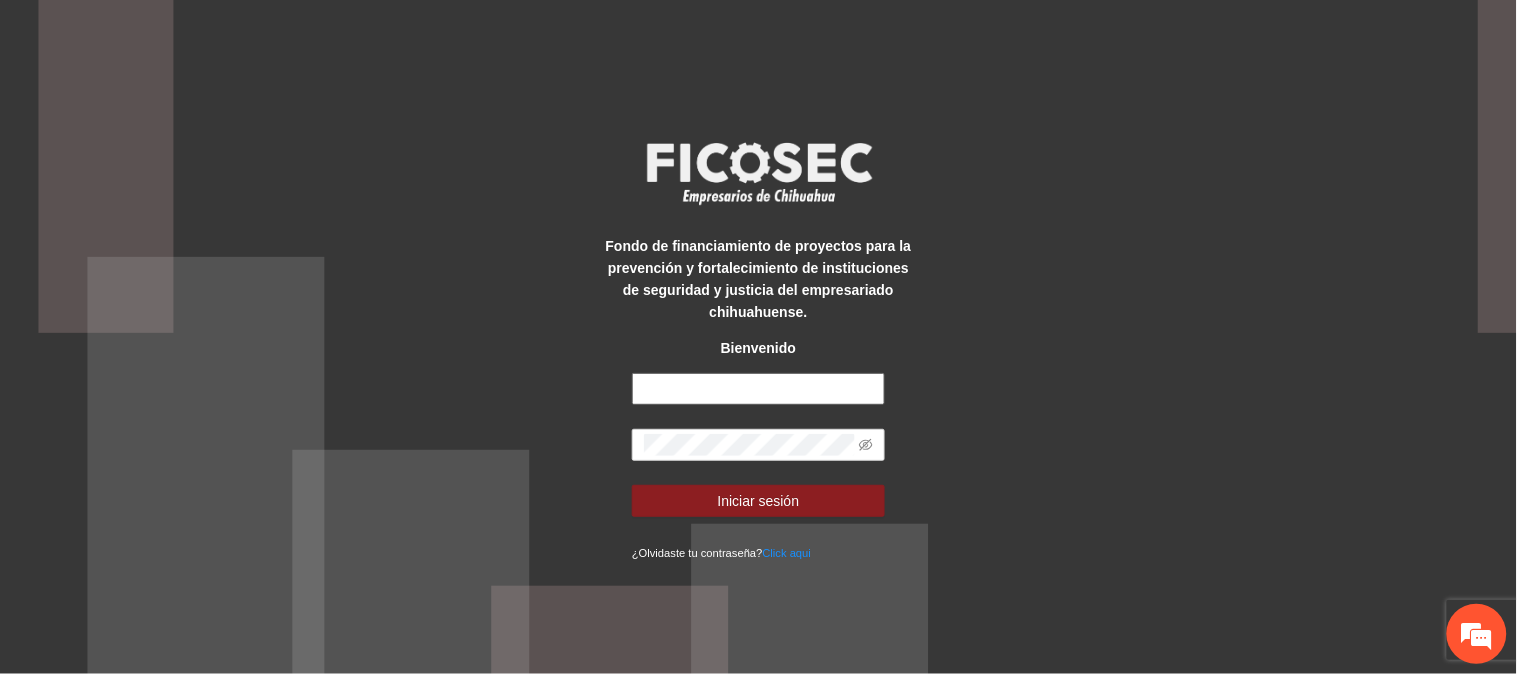 click at bounding box center [758, 389] 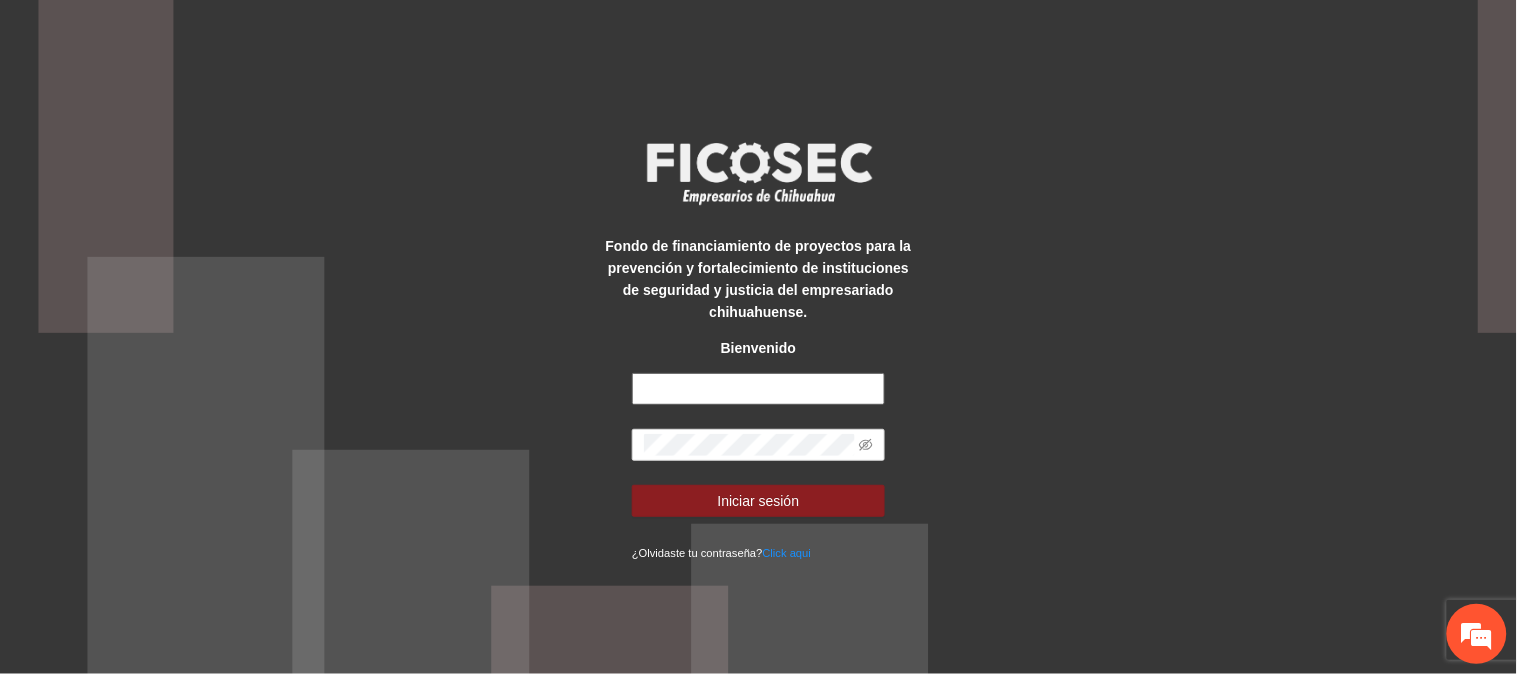 type on "**********" 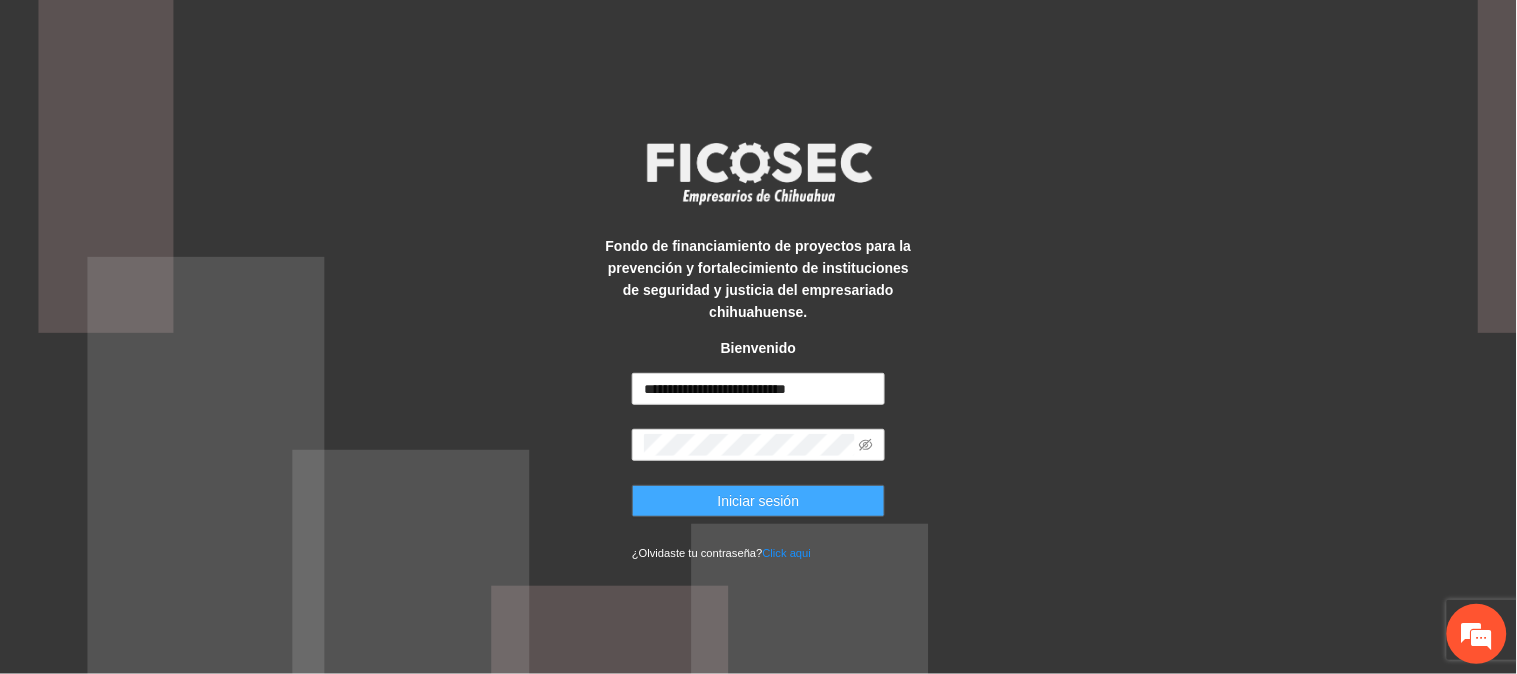 click on "Iniciar sesión" at bounding box center (758, 501) 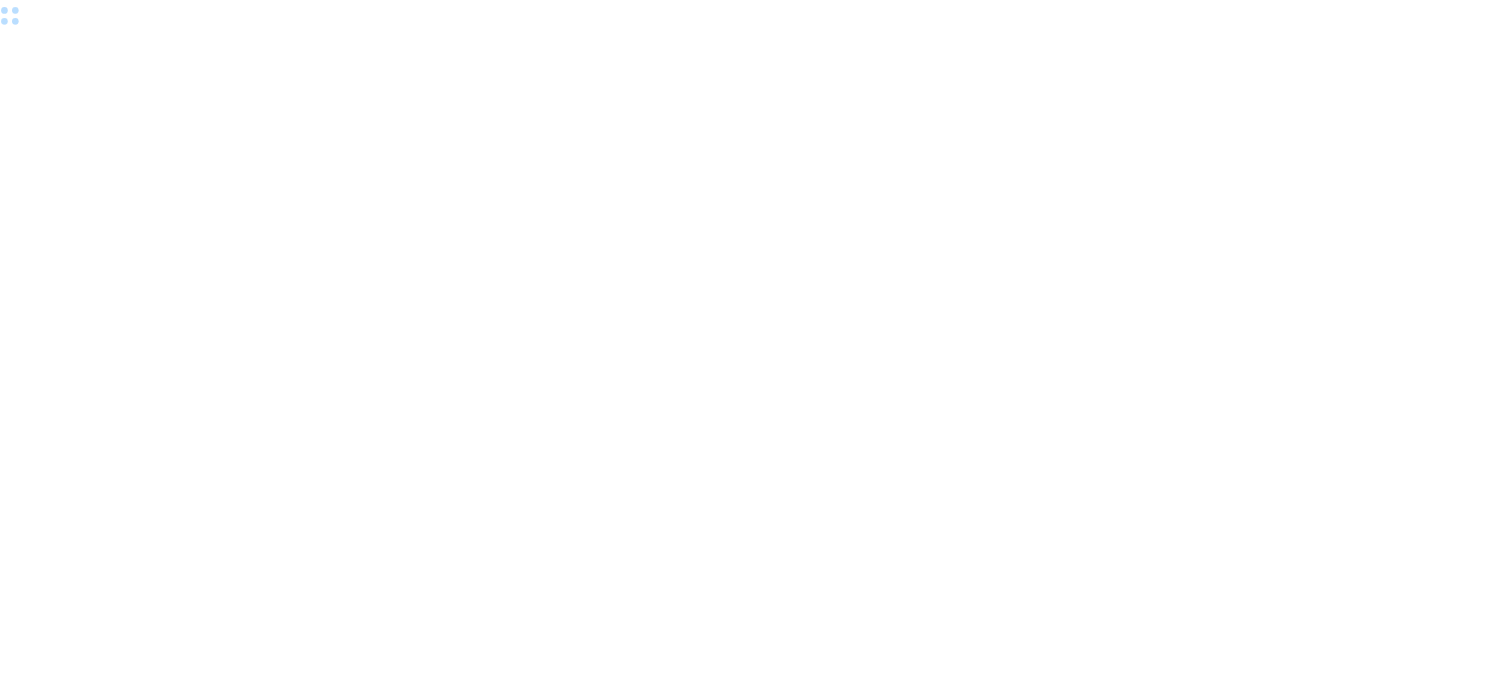 scroll, scrollTop: 0, scrollLeft: 0, axis: both 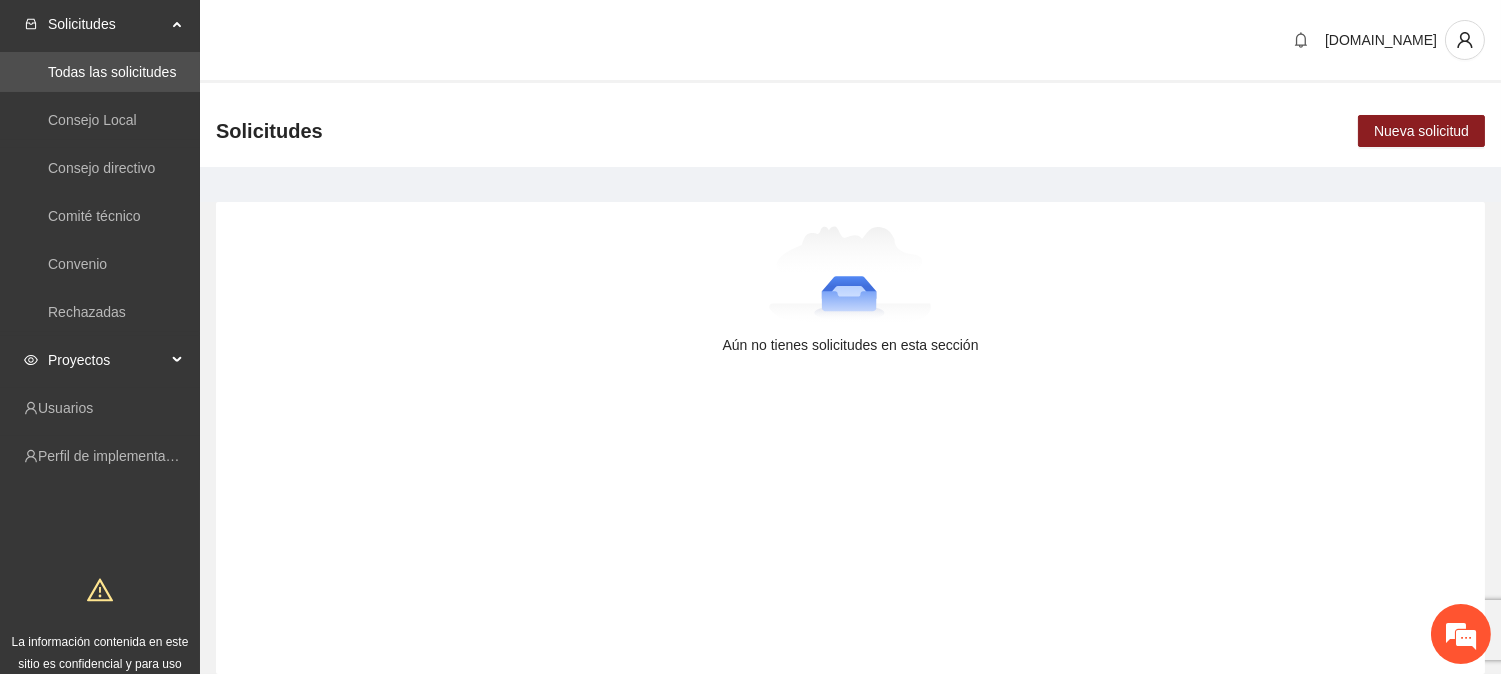 click on "Proyectos" at bounding box center [107, 360] 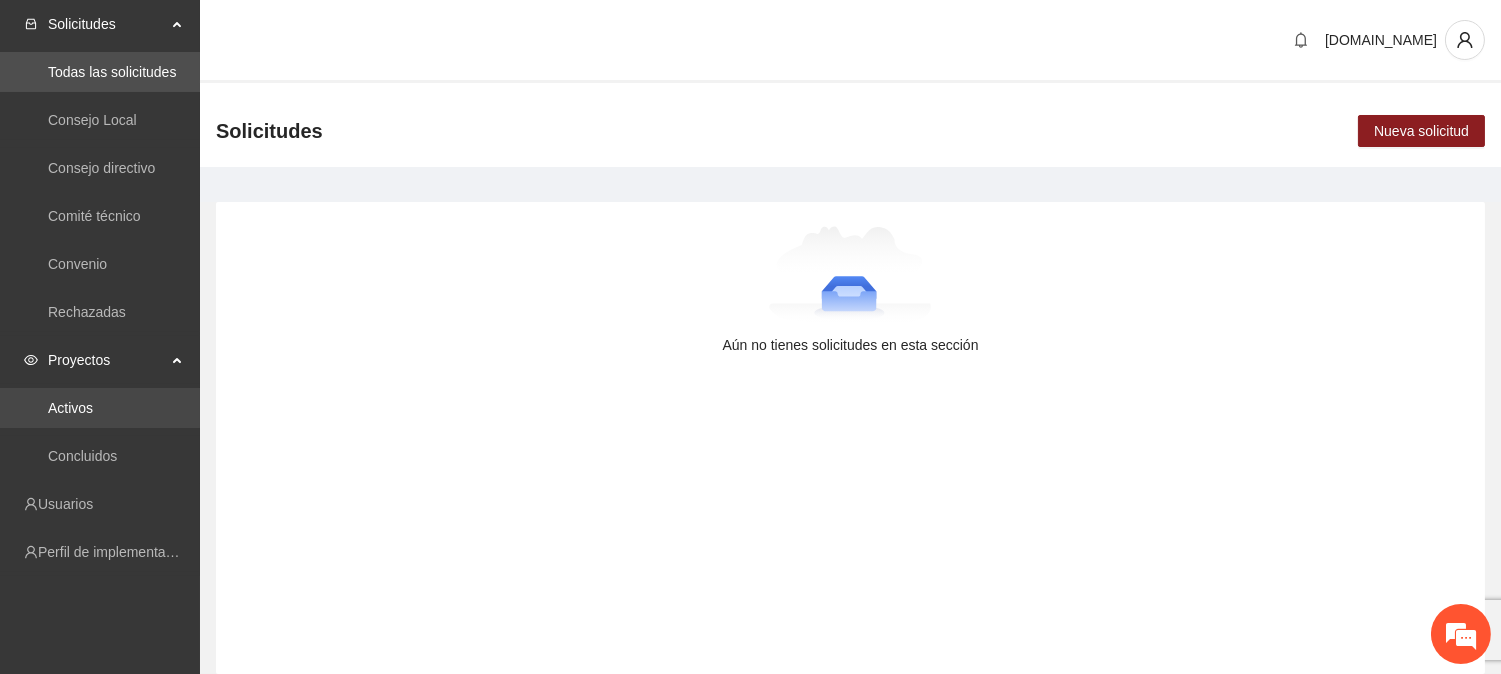 click on "Activos" at bounding box center [70, 408] 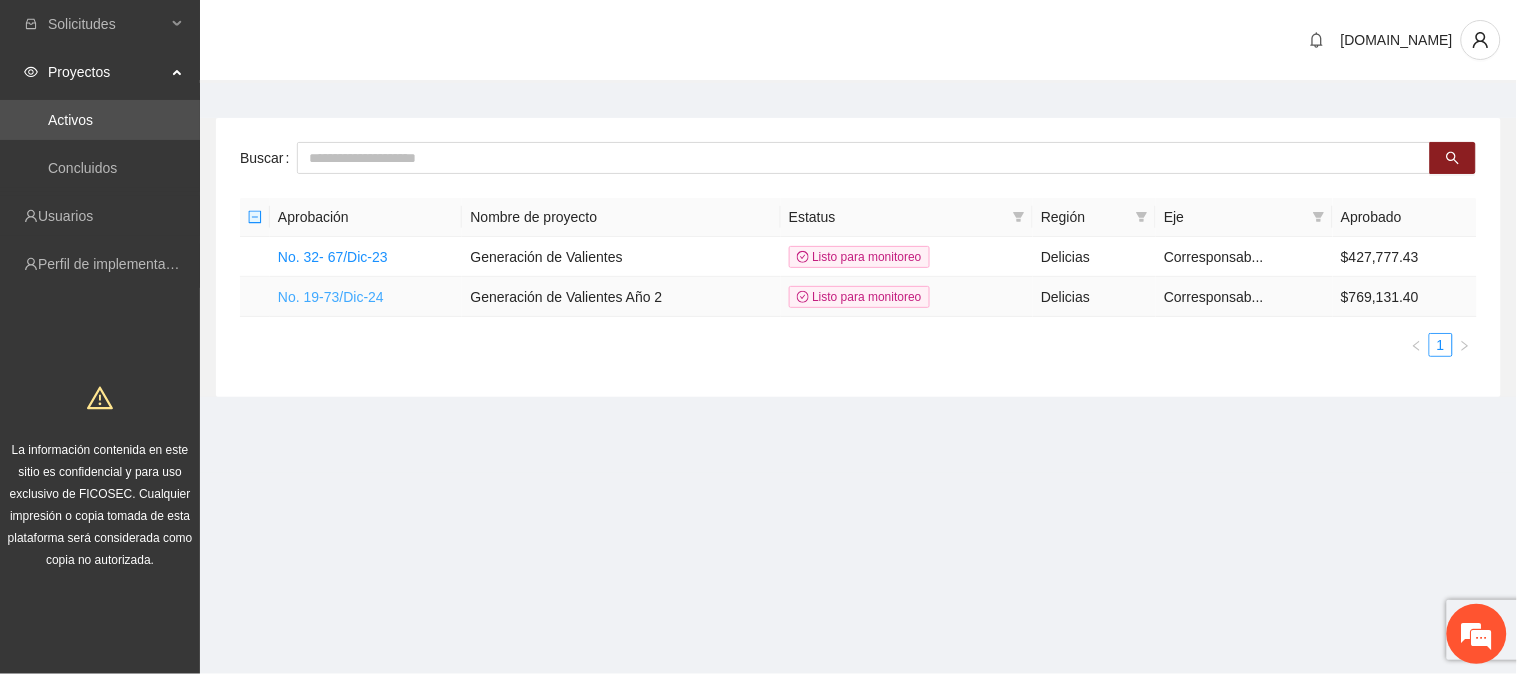 click on "No. 19-73/Dic-24" at bounding box center [331, 297] 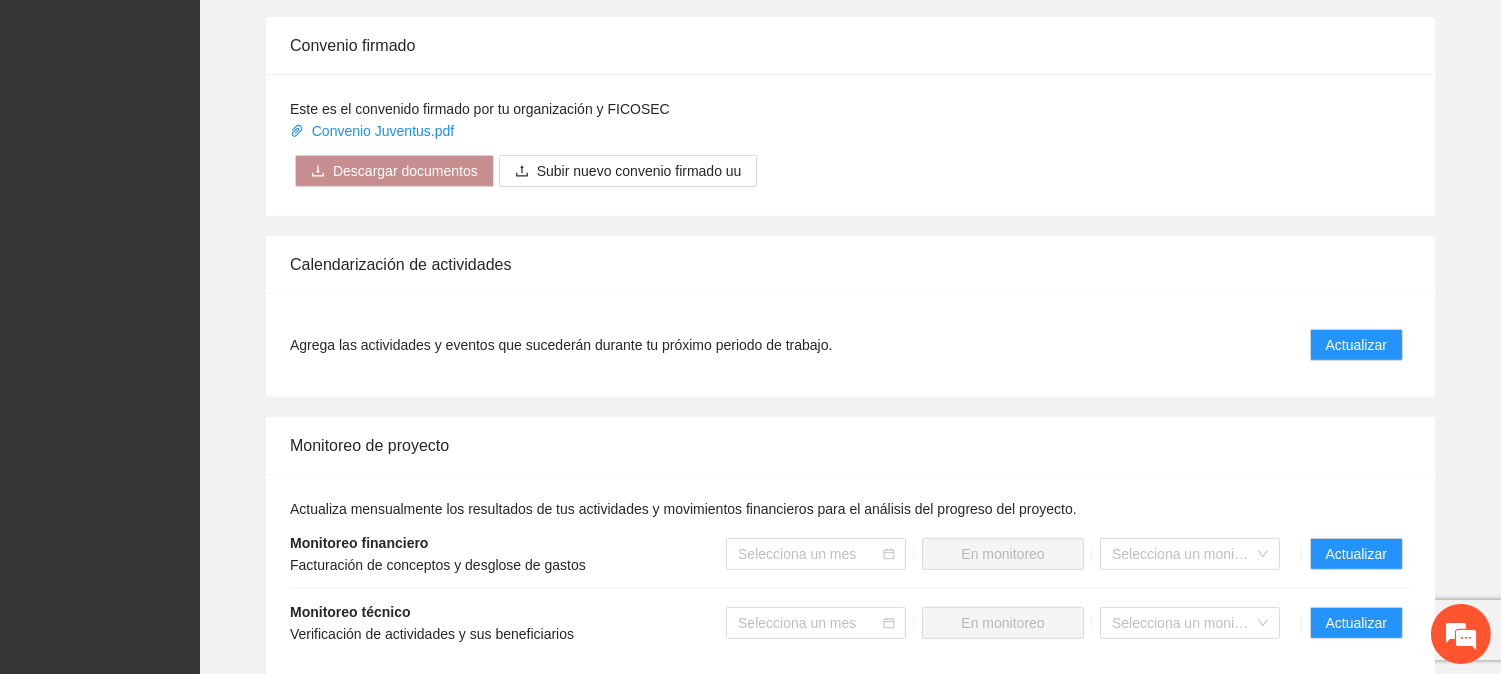 scroll, scrollTop: 1555, scrollLeft: 0, axis: vertical 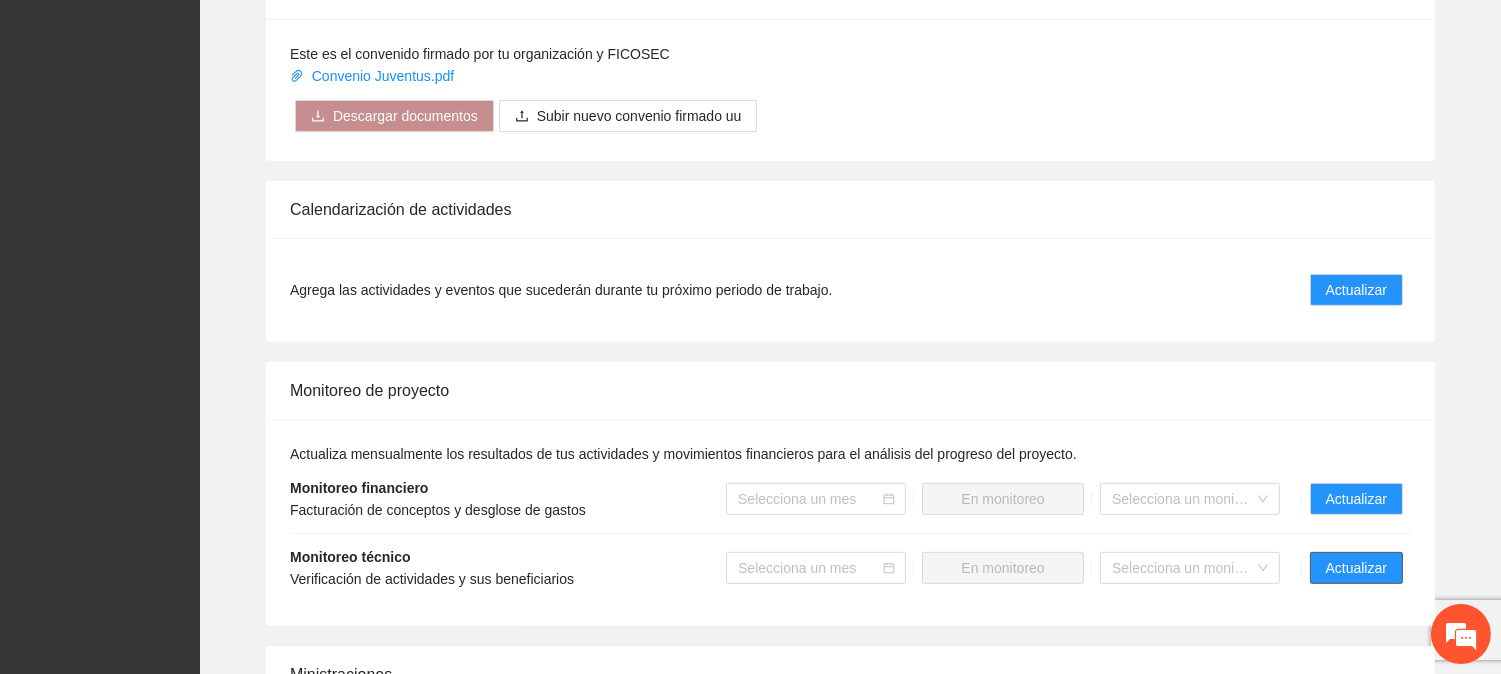 click on "Actualizar" at bounding box center [1356, 568] 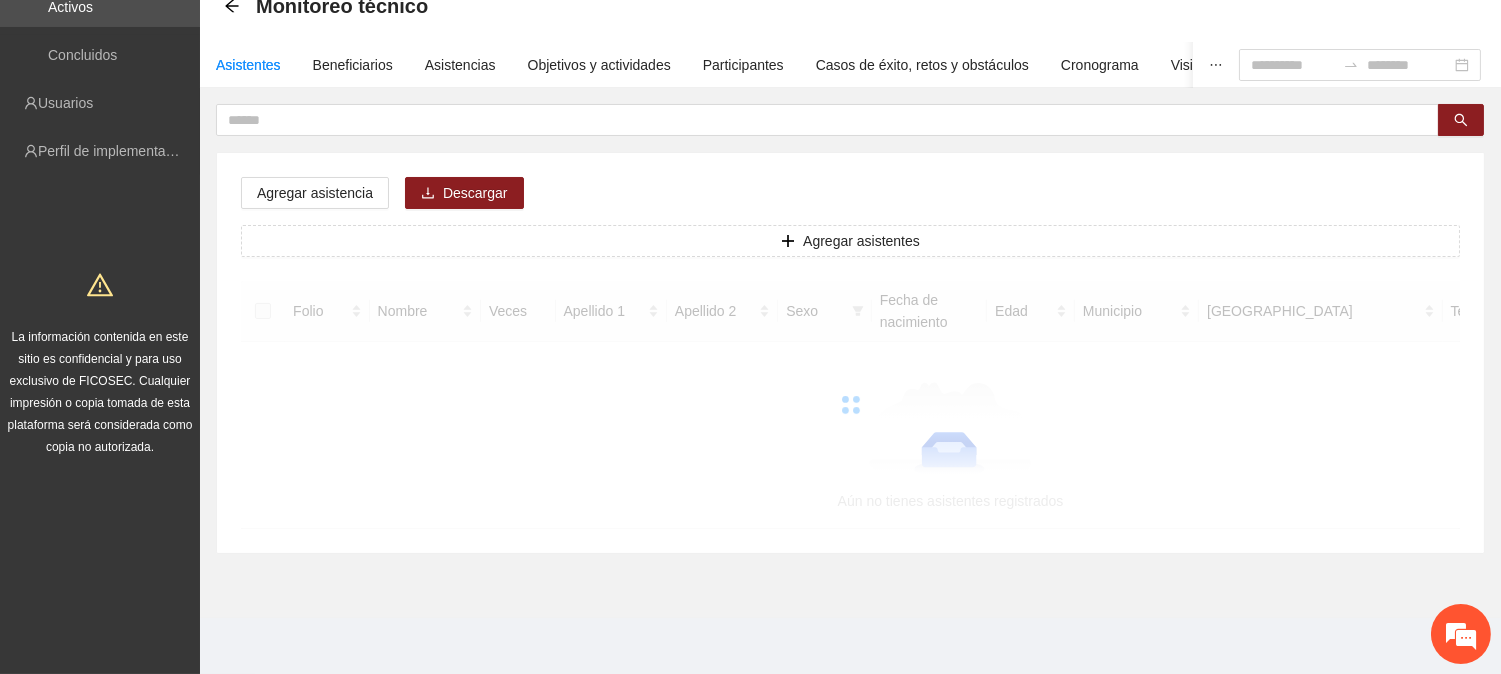 scroll, scrollTop: 0, scrollLeft: 0, axis: both 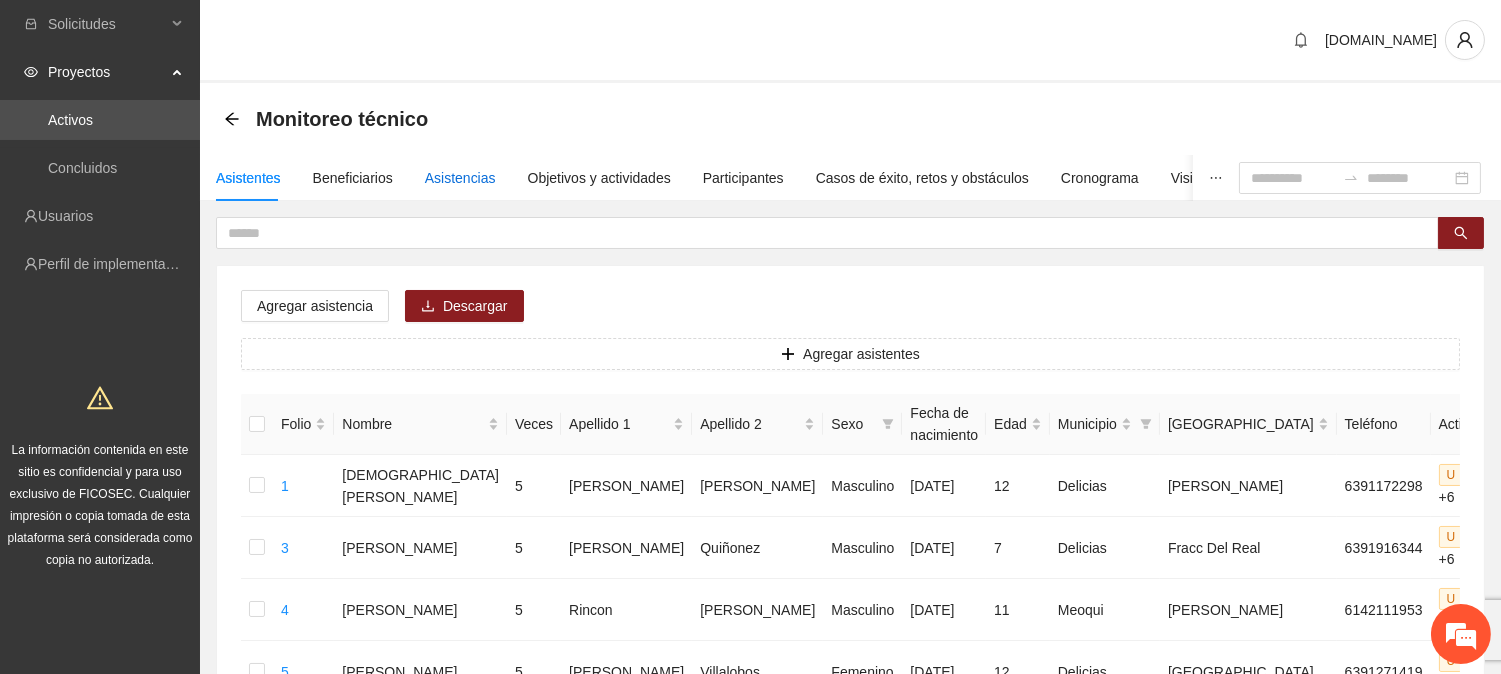click on "Asistencias" at bounding box center [460, 178] 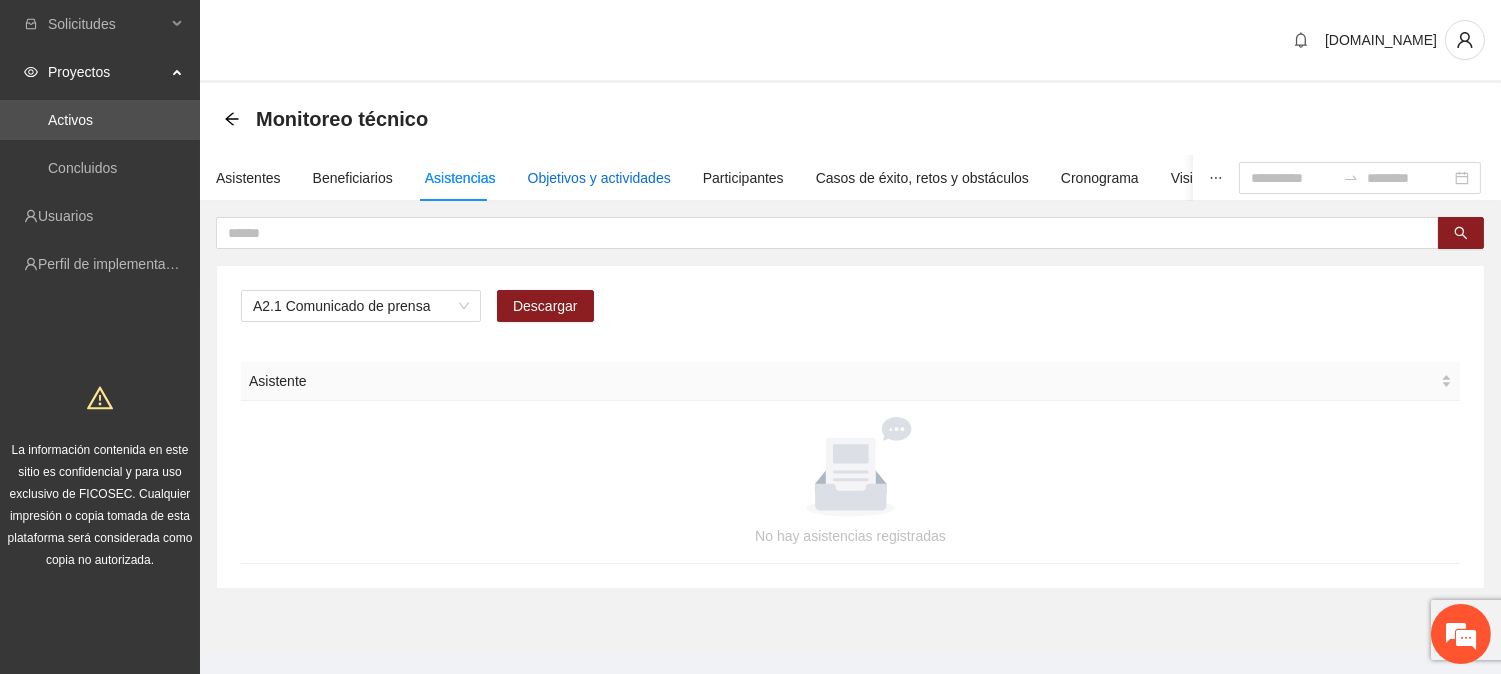 click on "Objetivos y actividades" at bounding box center [599, 178] 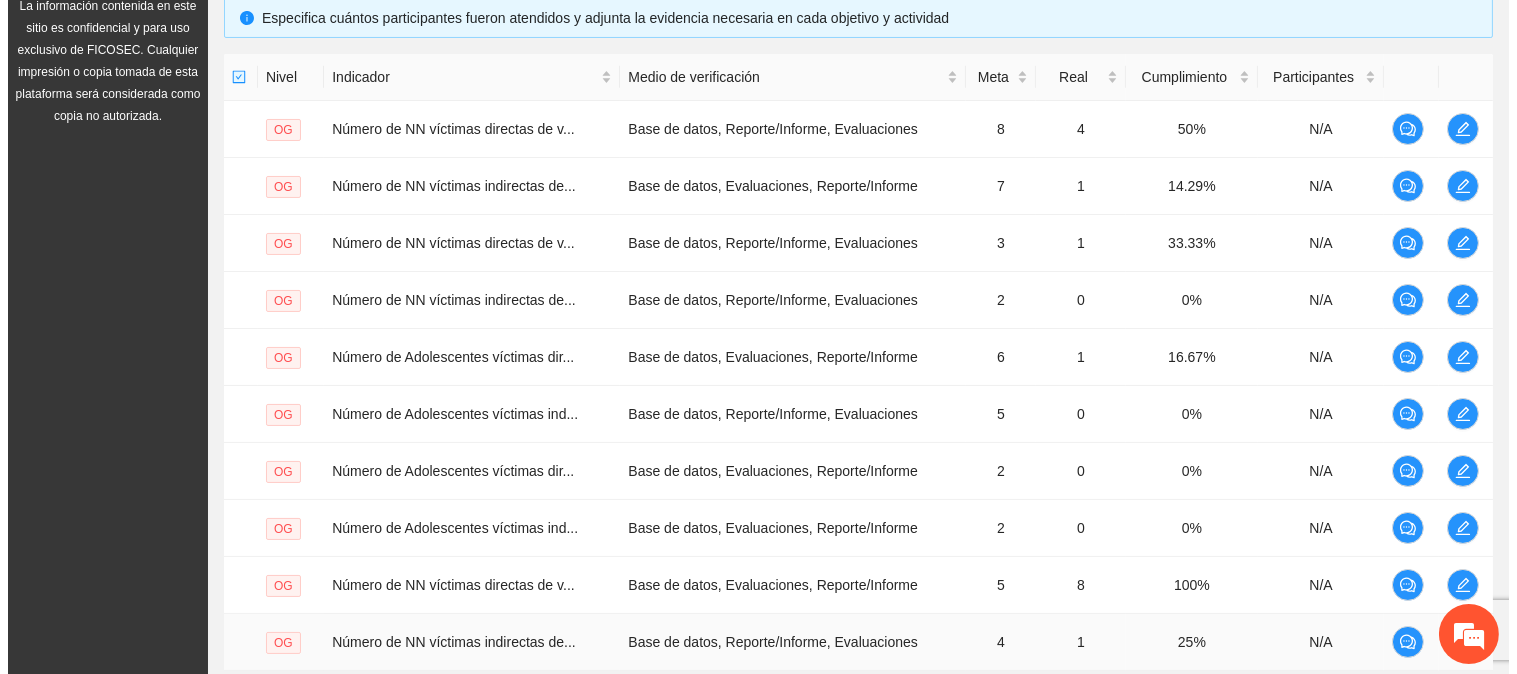 scroll, scrollTop: 633, scrollLeft: 0, axis: vertical 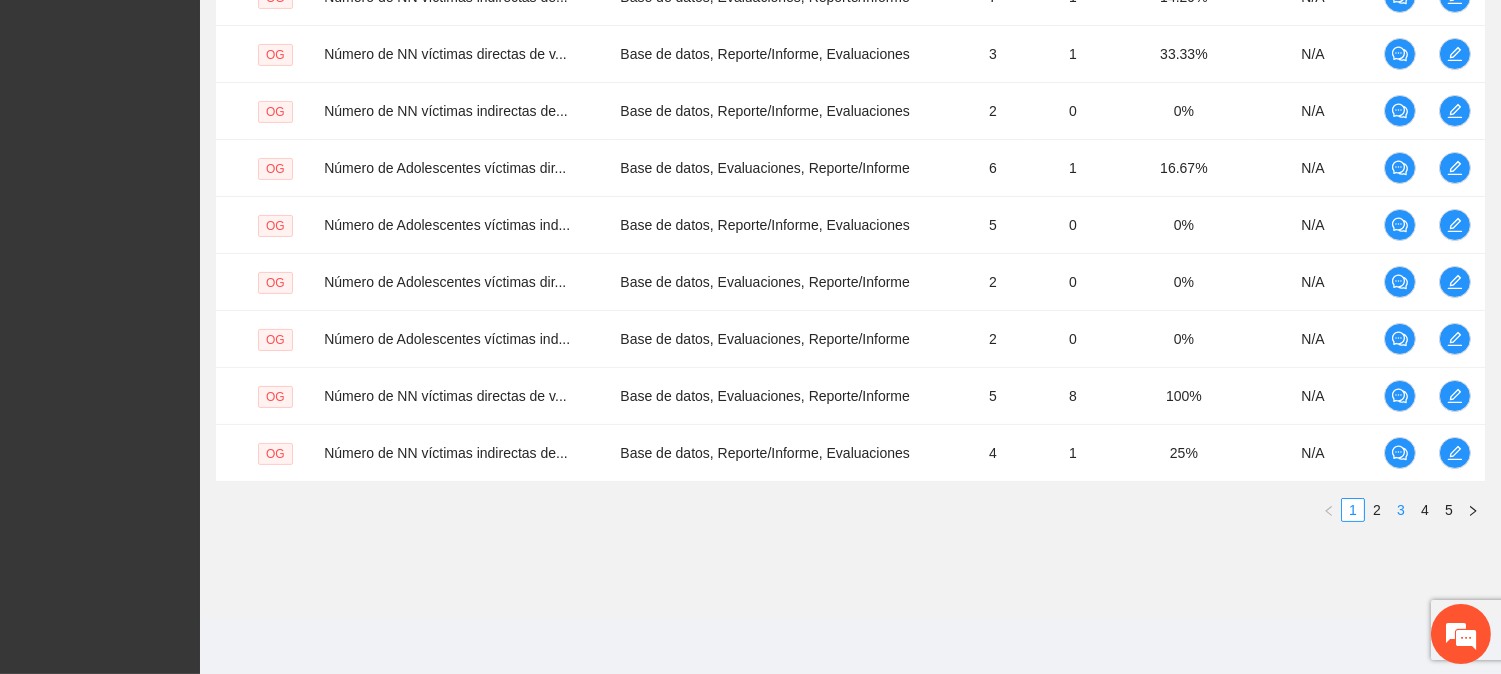 click on "3" at bounding box center (1401, 510) 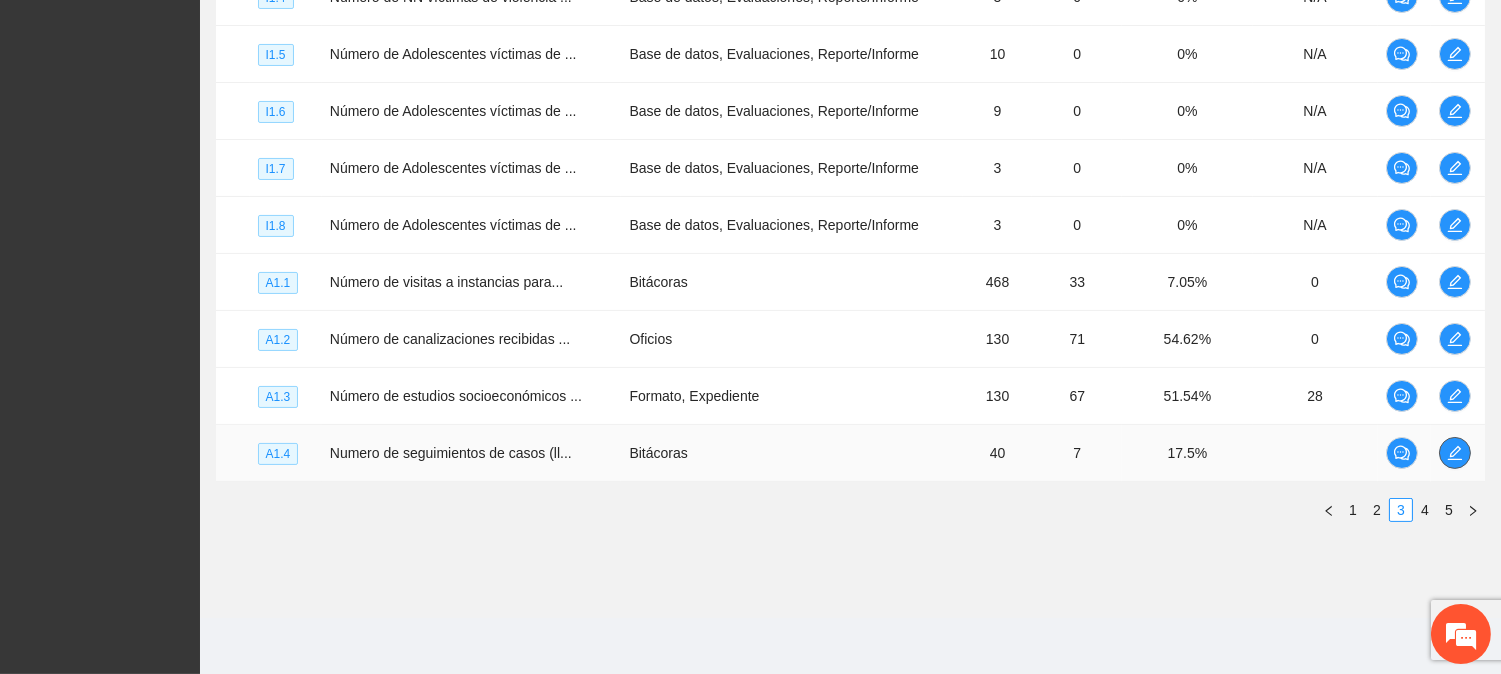 click at bounding box center (1455, 453) 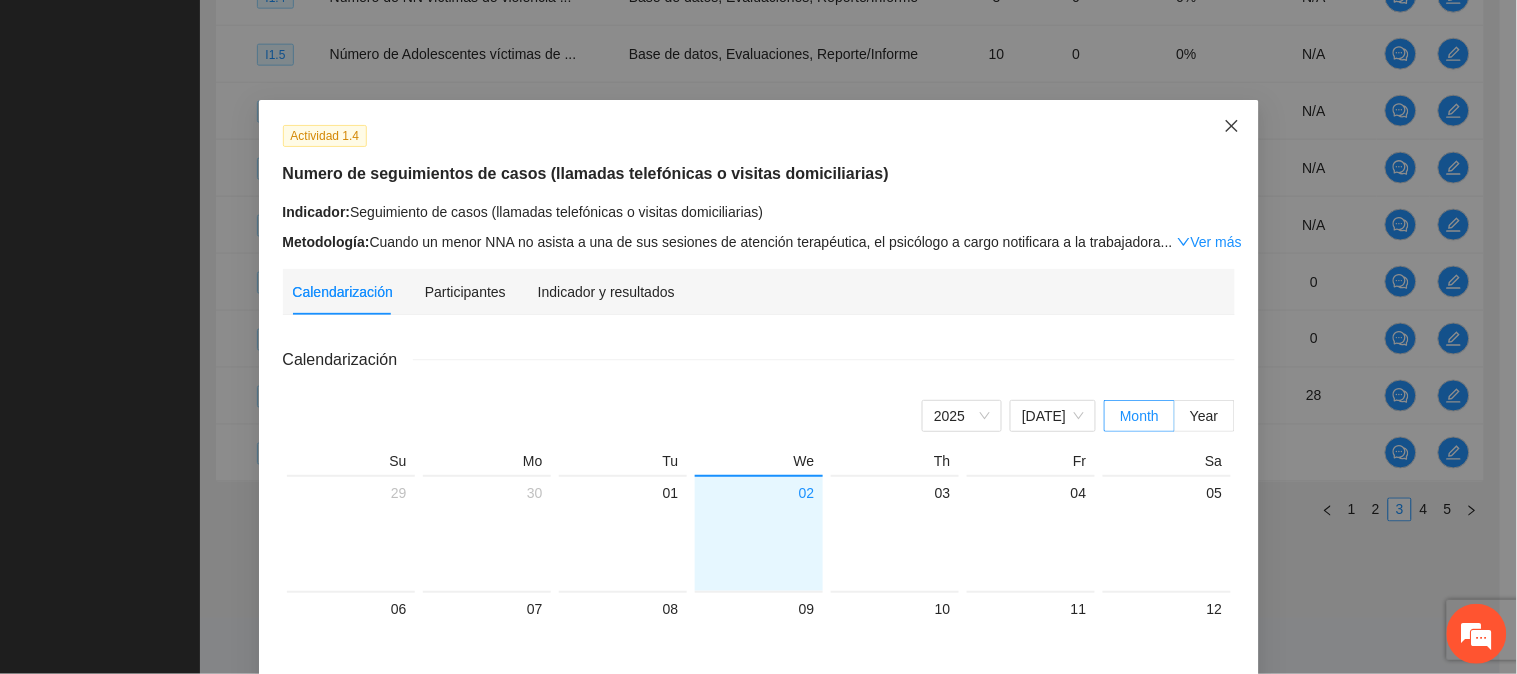 click 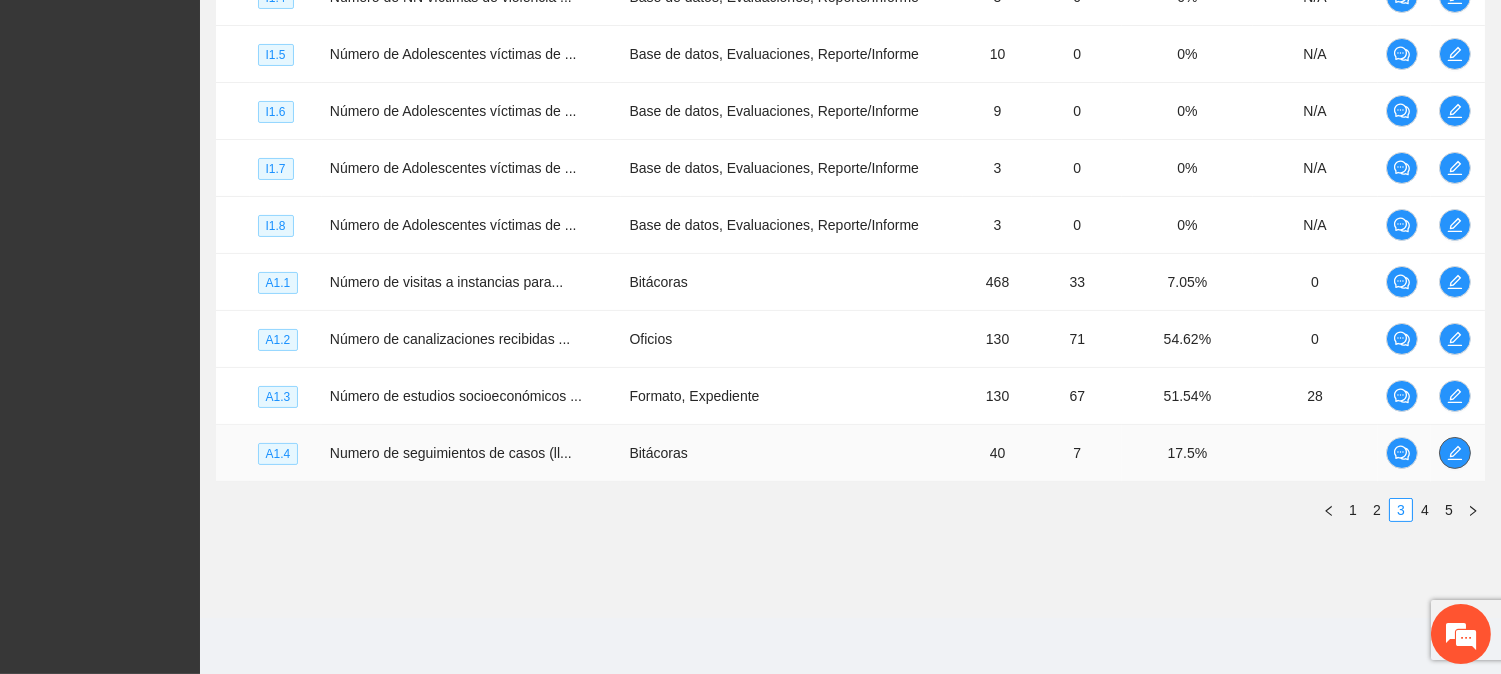 click 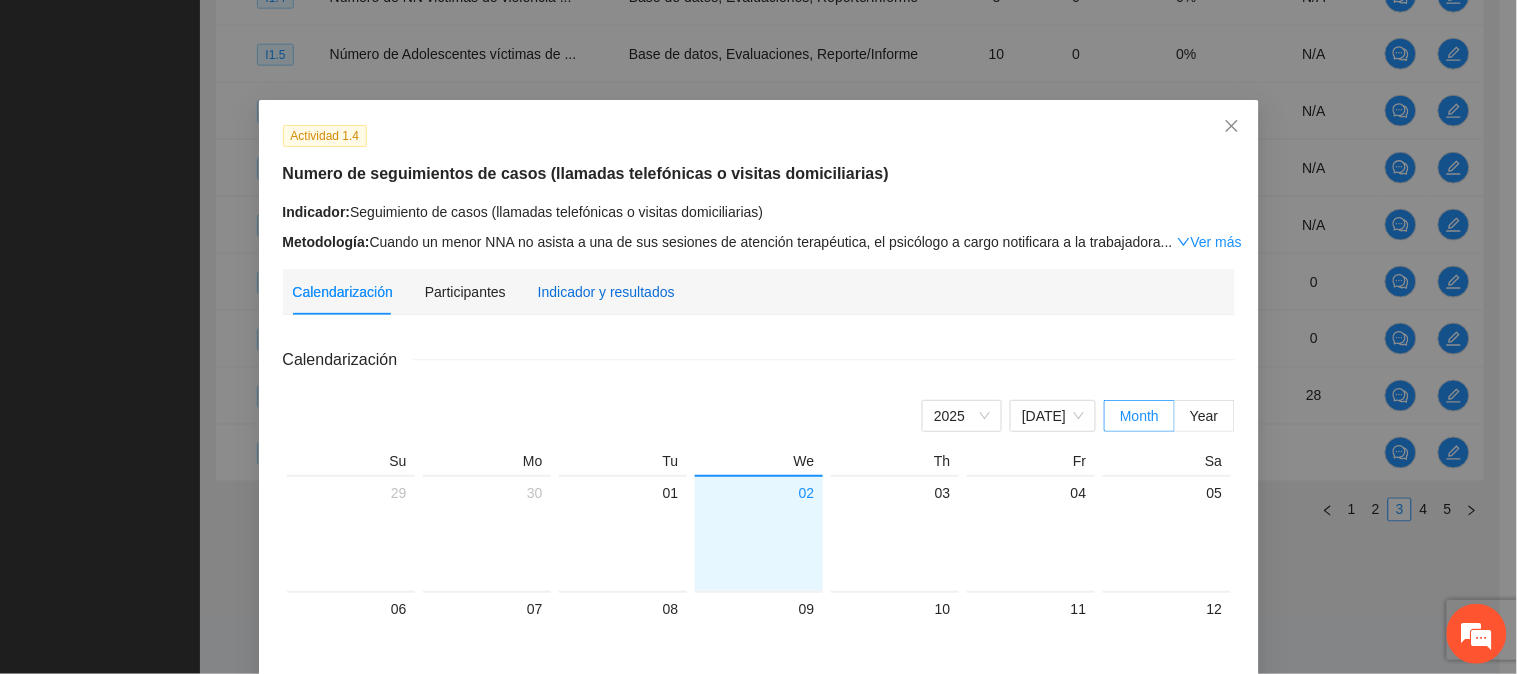 click on "Indicador y resultados" at bounding box center (606, 292) 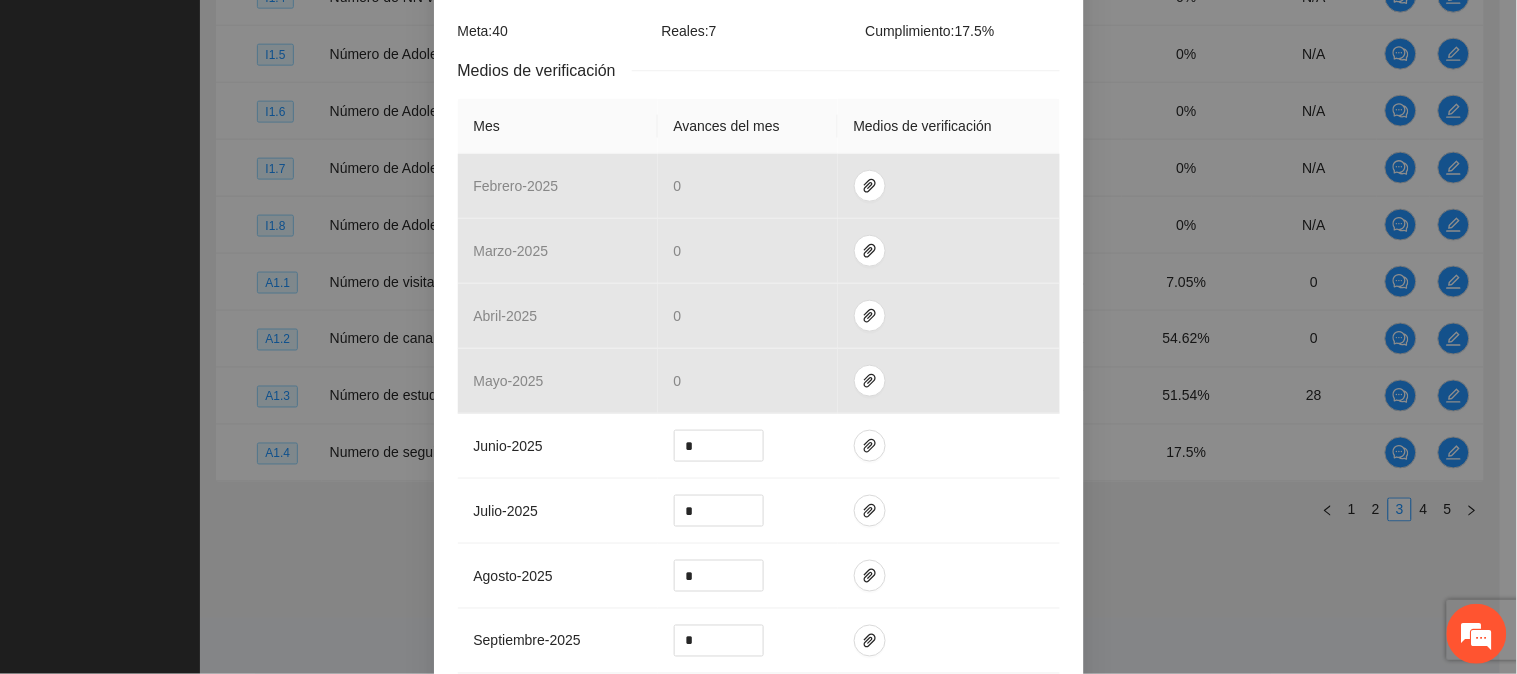 scroll, scrollTop: 444, scrollLeft: 0, axis: vertical 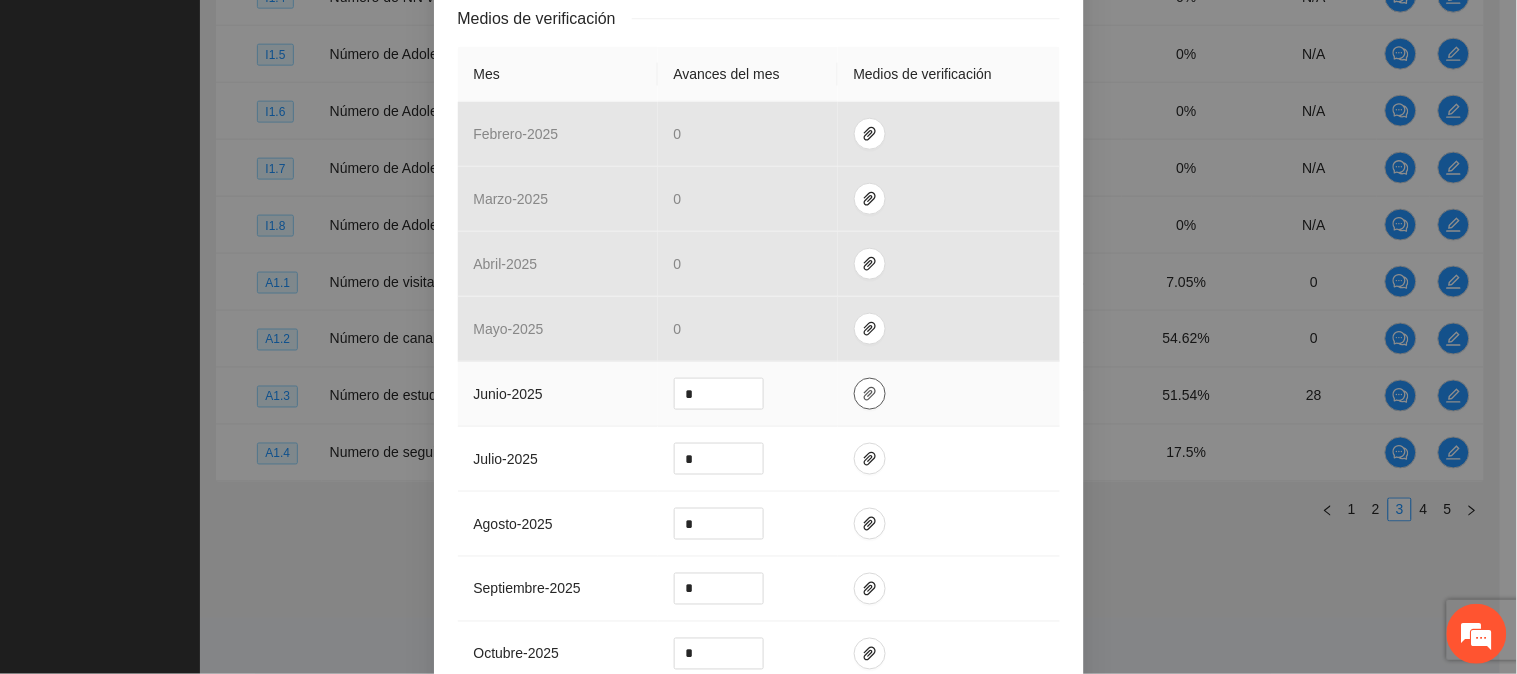 click 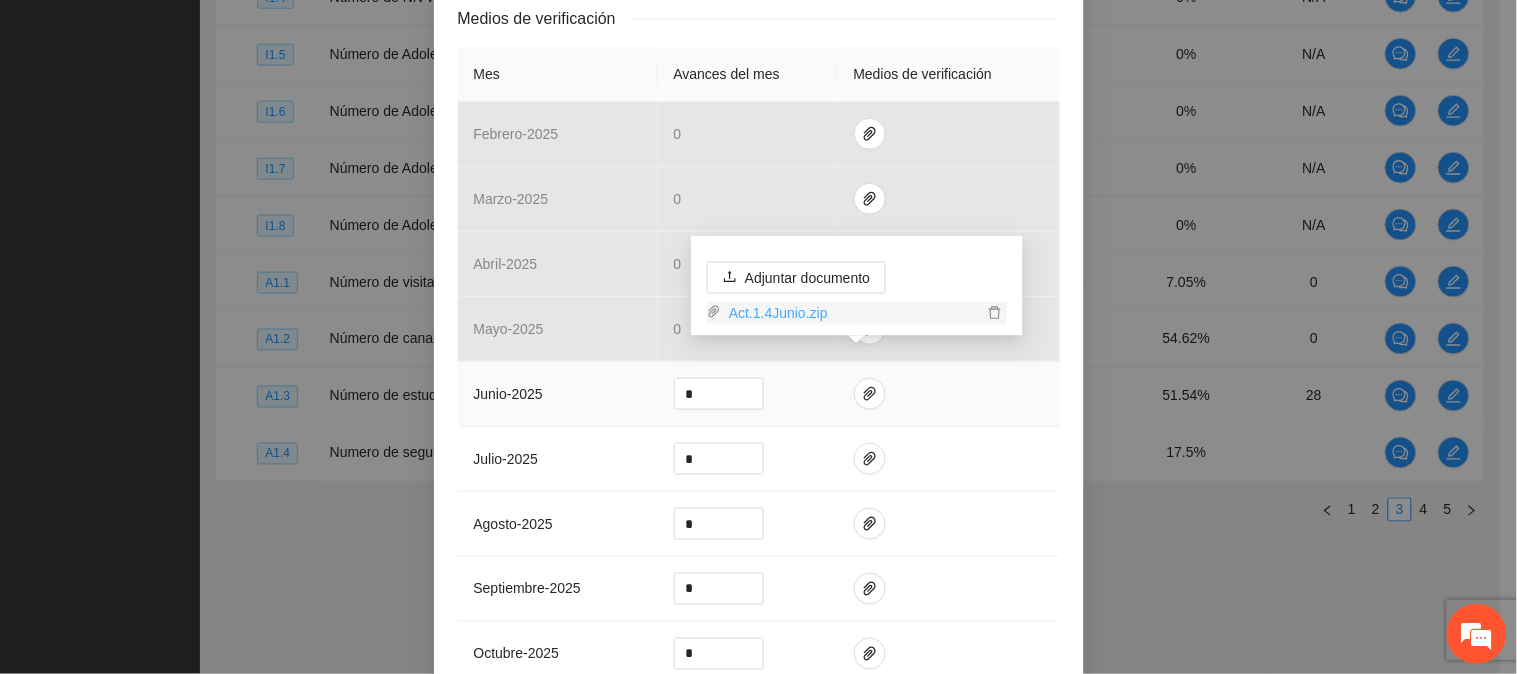 click on "Act.1.4Junio.zip" at bounding box center [852, 313] 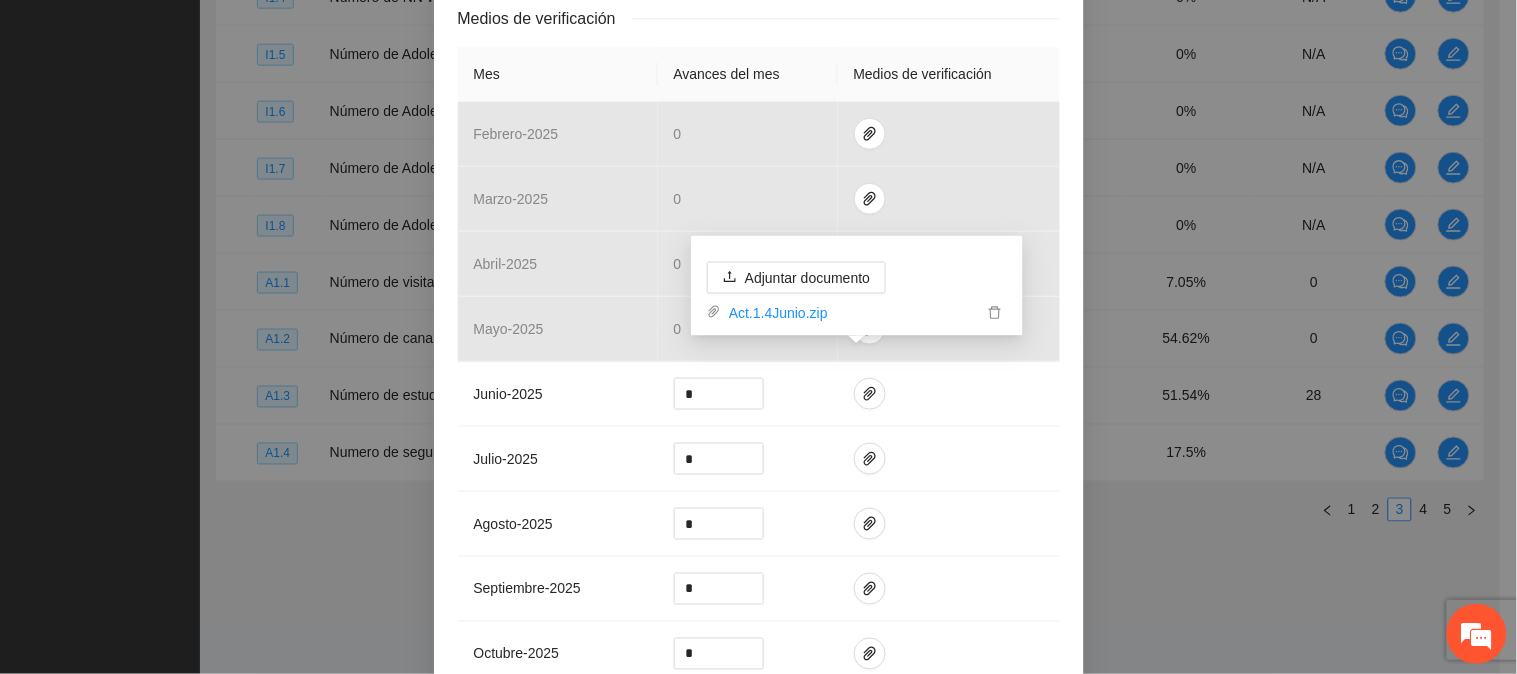 click on "Actividad 1.4 Numero de seguimientos de casos (llamadas telefónicas  o visitas domiciliarias) Indicador:  Seguimiento de casos  (llamadas telefónicas  o visitas domiciliarias) Metodología:  Cuando un menor NNA no asista a una de sus sesiones de atención te ...  Ver más Calendarización Participantes Indicador y resultados Calendarización 2025 Jul Month Year Su Mo Tu We Th Fr Sa 29 30 01 02 03 04 05 06 07 08 09 10 11 12 13 14 15 16 17 18 19 20 21 22 23 24 25 26 27 28 29 30 31 01 02 03 04 05 06 07 08 09 Resultados Meta:  40 Reales:  7 Cumplimiento:  17.5 % Medios de verificación Mes Avances del mes Medios de verificación febrero  -  2025 0 marzo  -  2025 0 abril  -  2025 0 mayo  -  2025 0 junio  -  2025 * julio  -  2025 * agosto  -  2025 * septiembre  -  2025 * octubre  -  2025 * noviembre  -  2025 * diciembre  -  2025 * enero  -  2026 * Productos 40 NNA que reciben seguimiento" at bounding box center [759, 327] 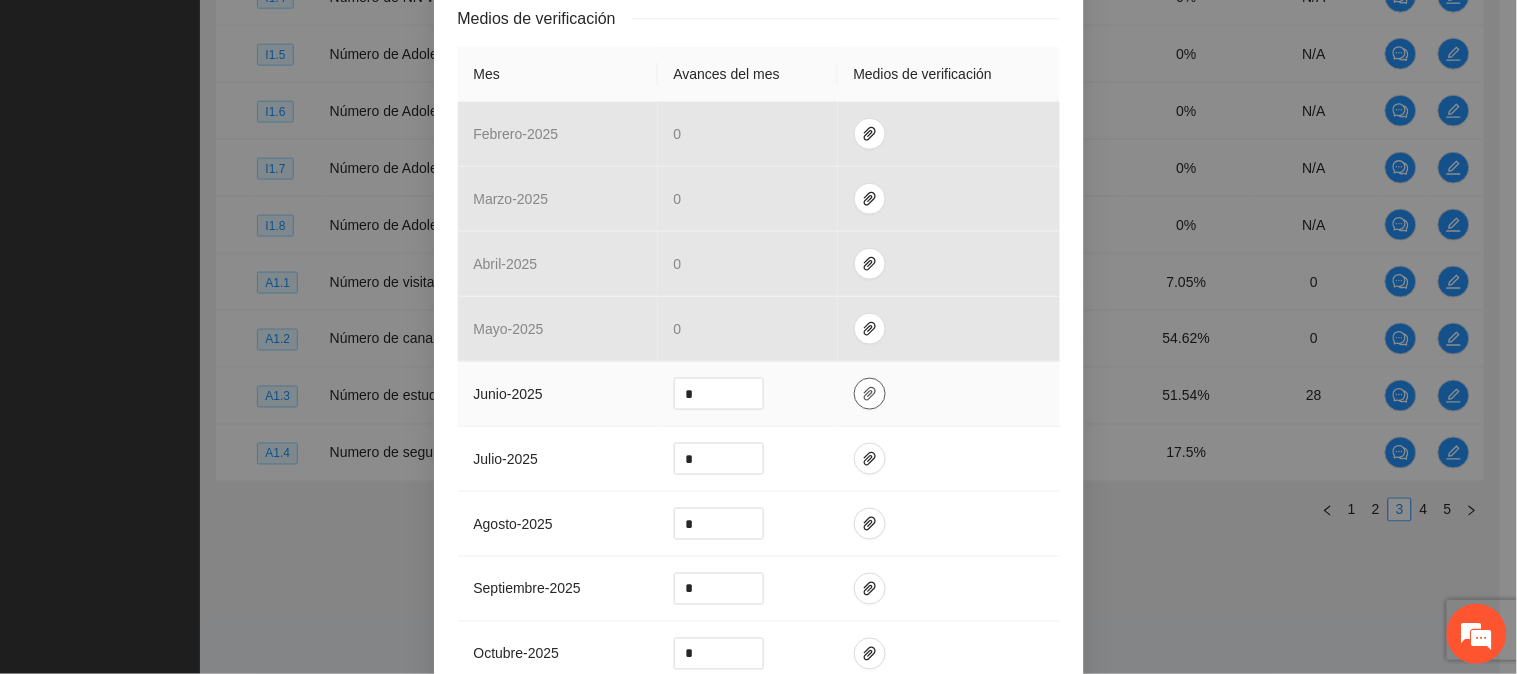click at bounding box center [870, 394] 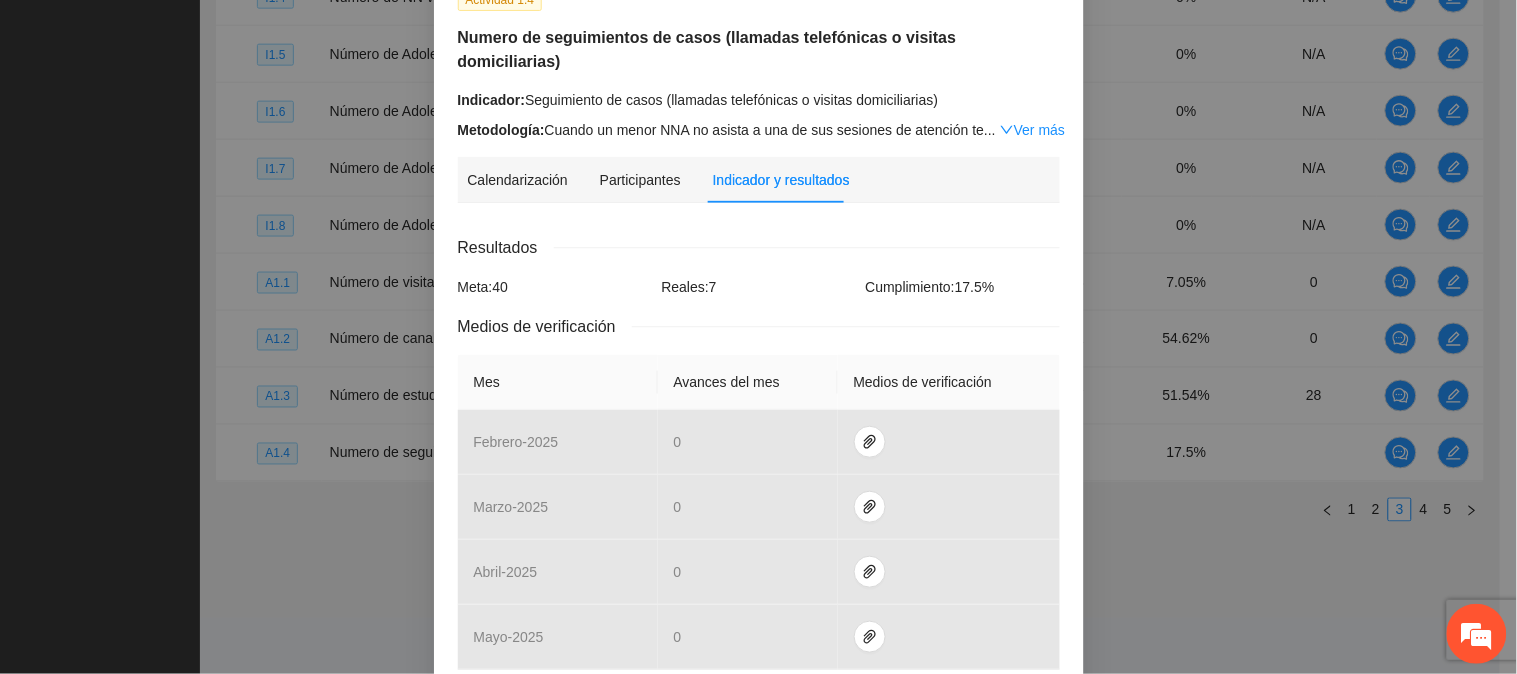 scroll, scrollTop: 126, scrollLeft: 0, axis: vertical 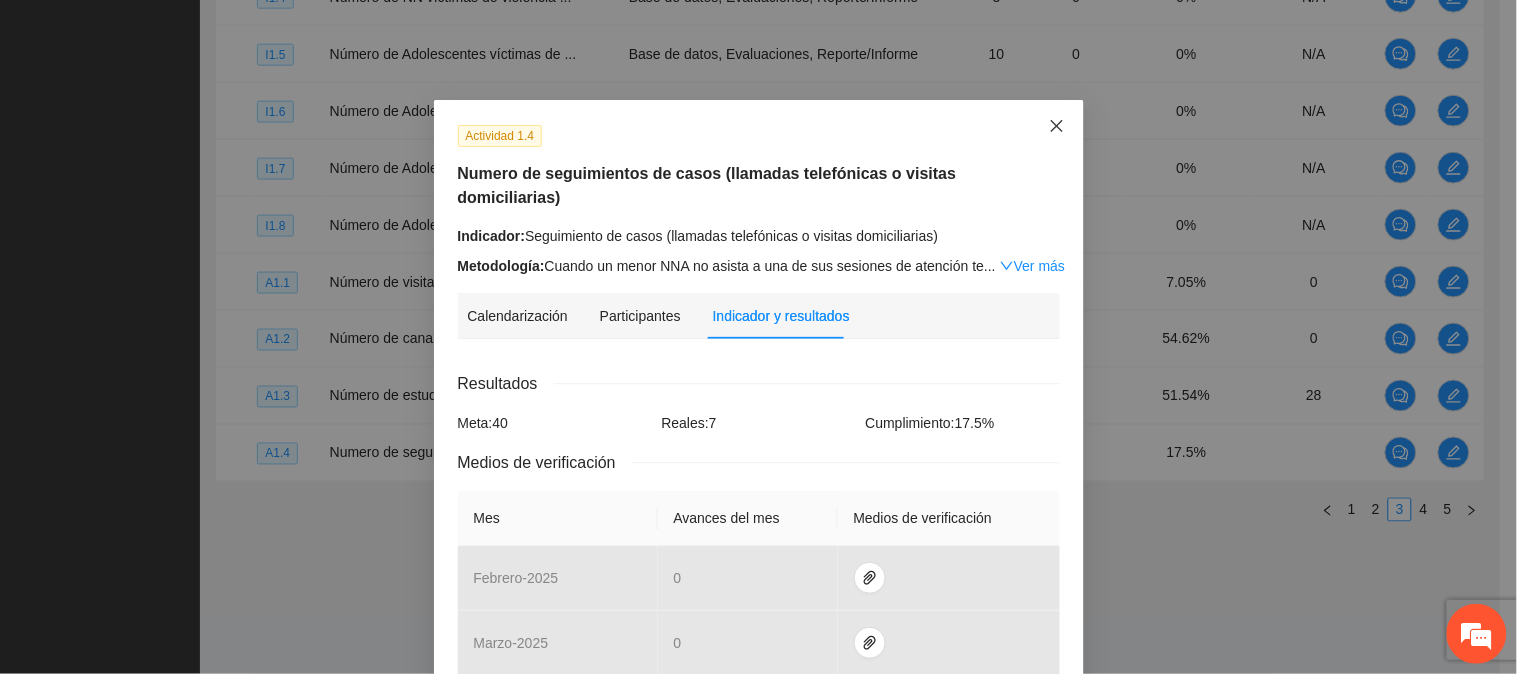 click 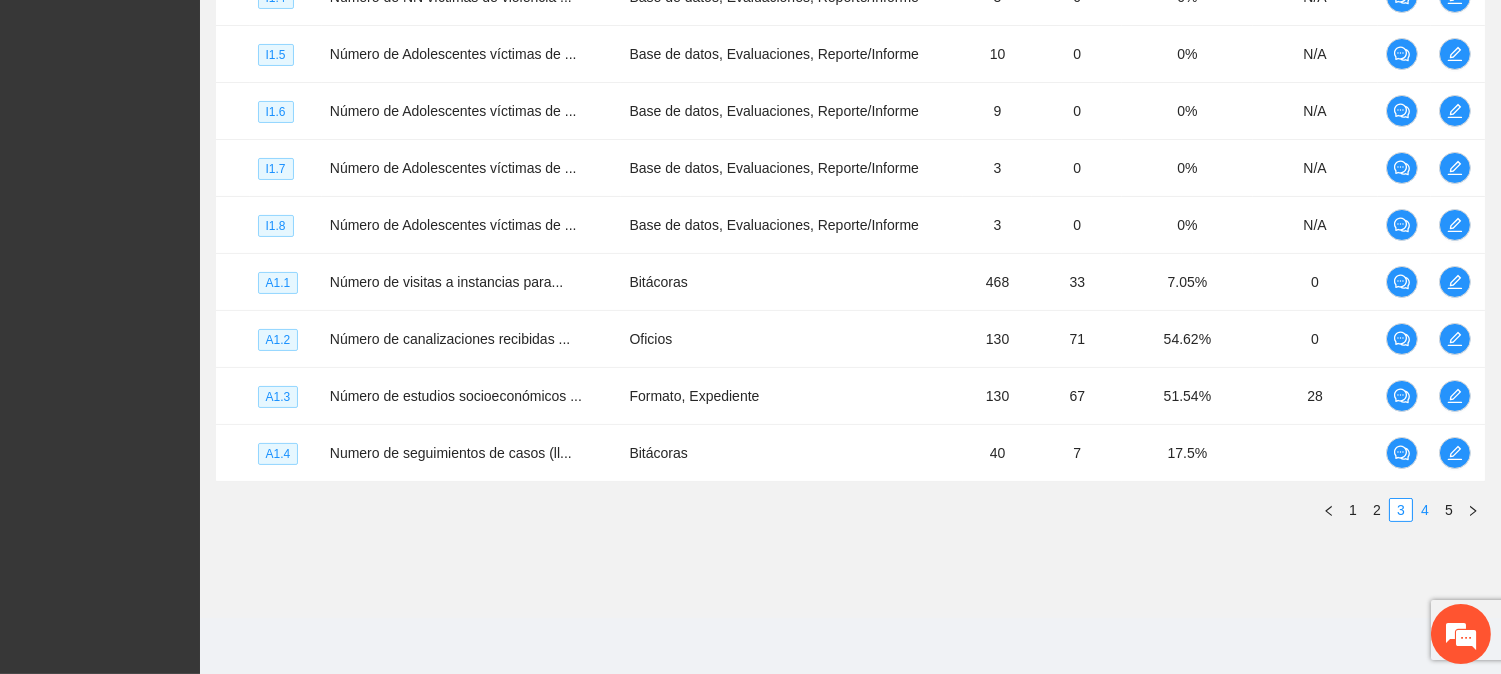 click on "4" at bounding box center (1425, 510) 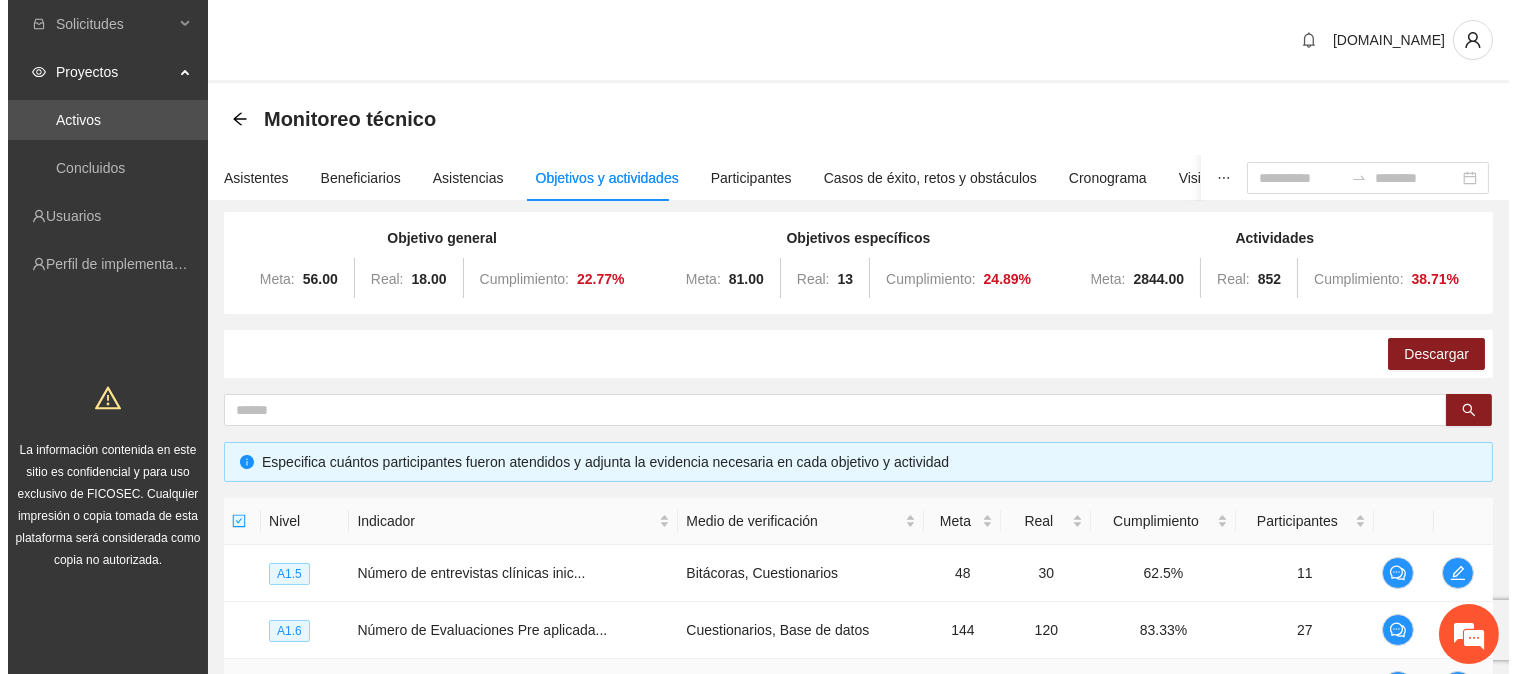 scroll, scrollTop: 111, scrollLeft: 0, axis: vertical 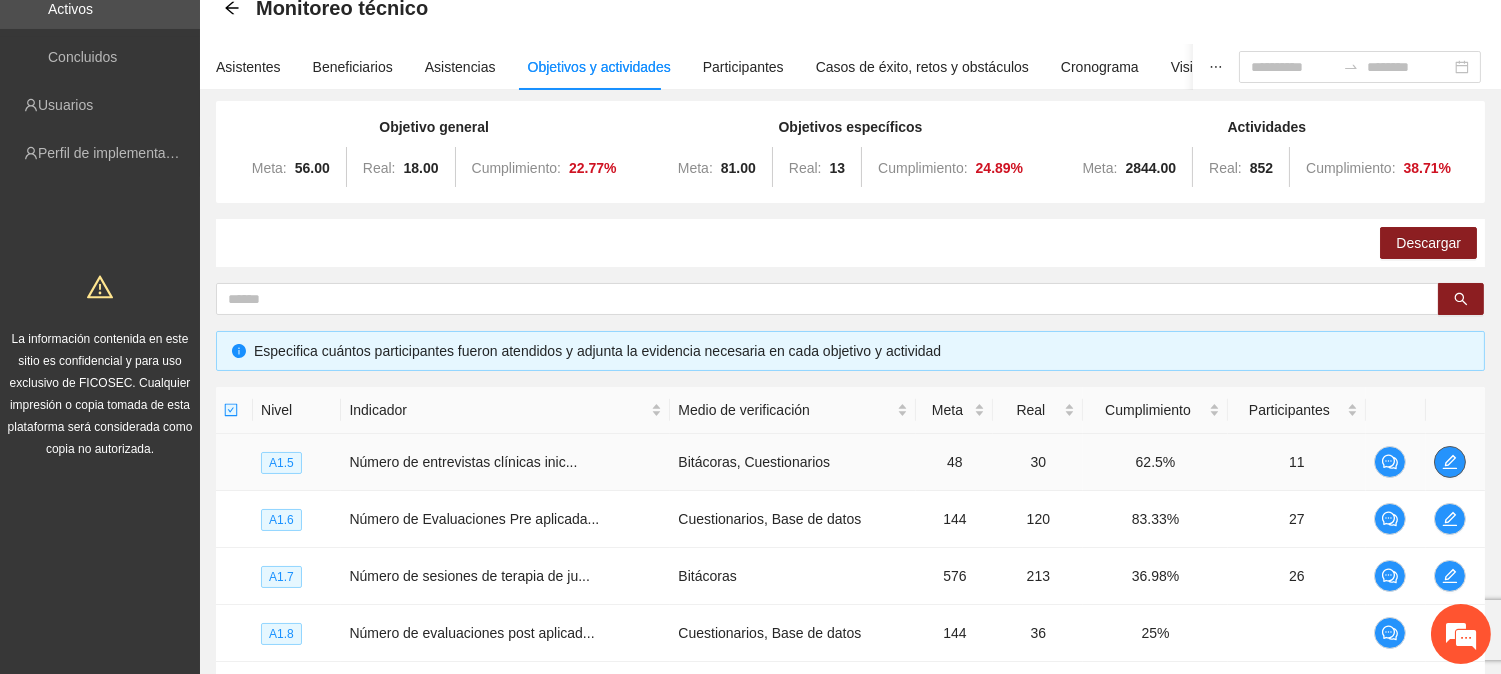 click 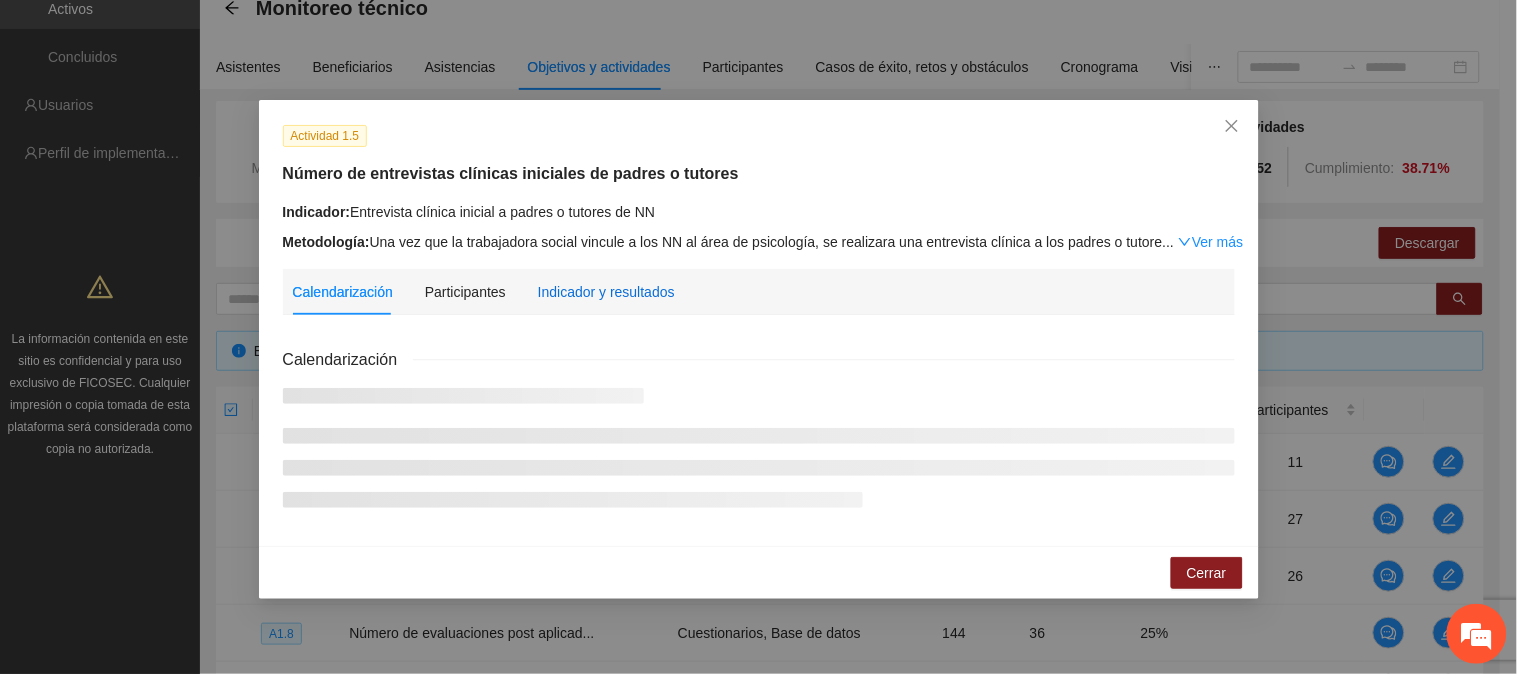 click on "Indicador y resultados" at bounding box center (606, 292) 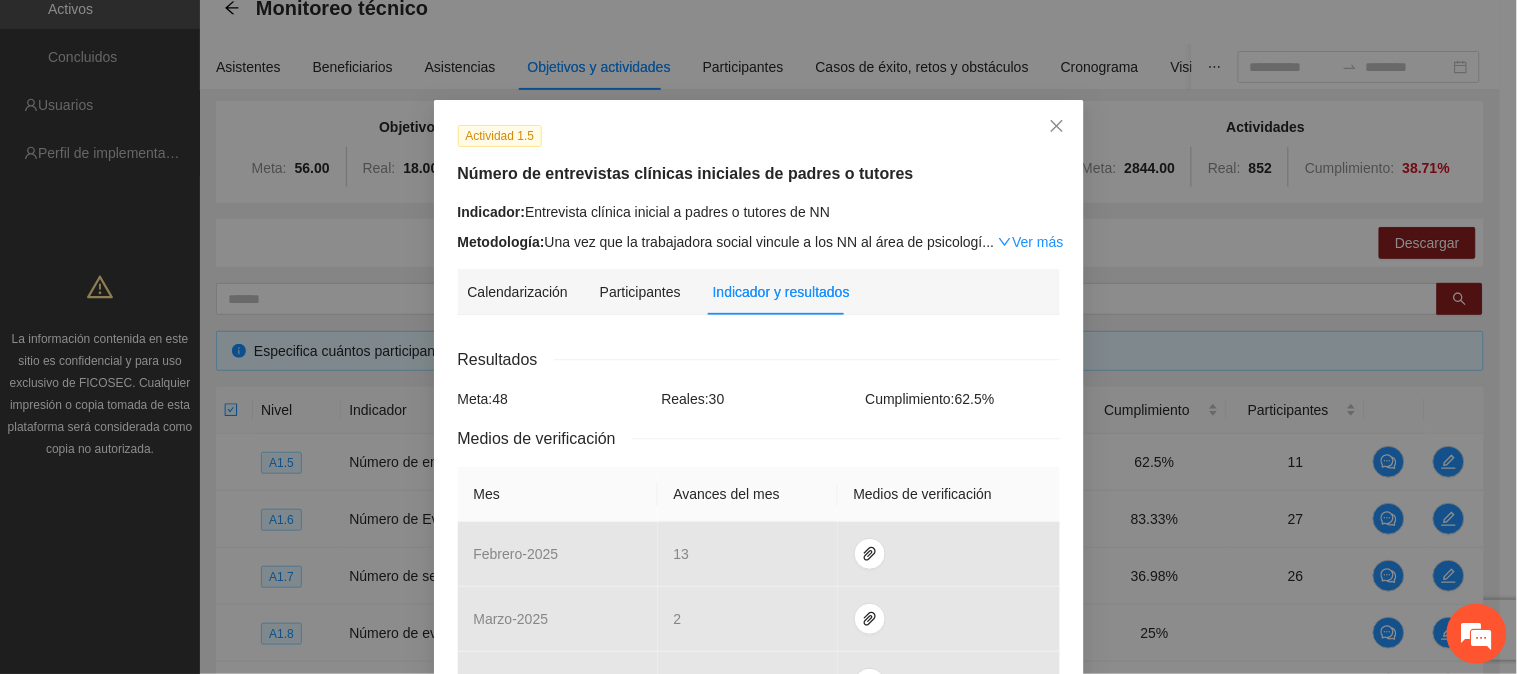 scroll, scrollTop: 222, scrollLeft: 0, axis: vertical 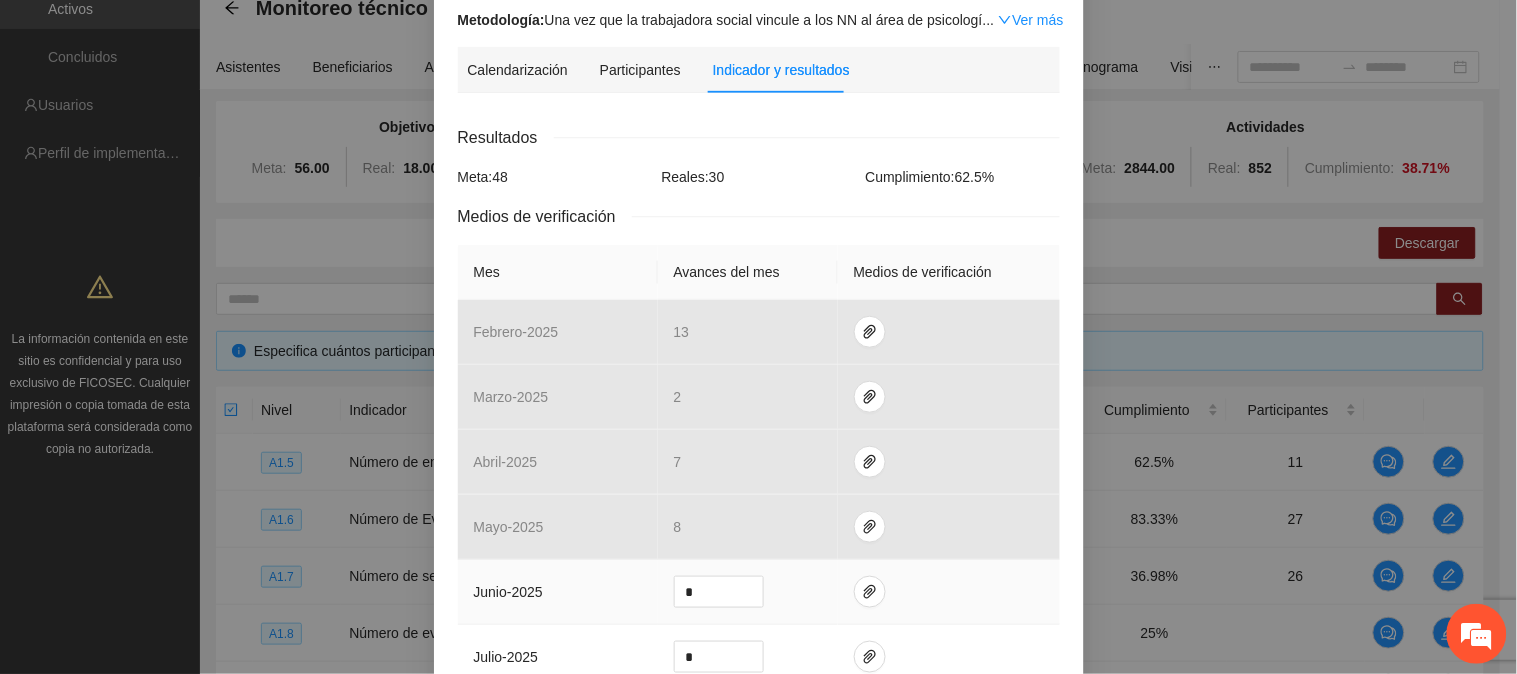 click at bounding box center (949, 592) 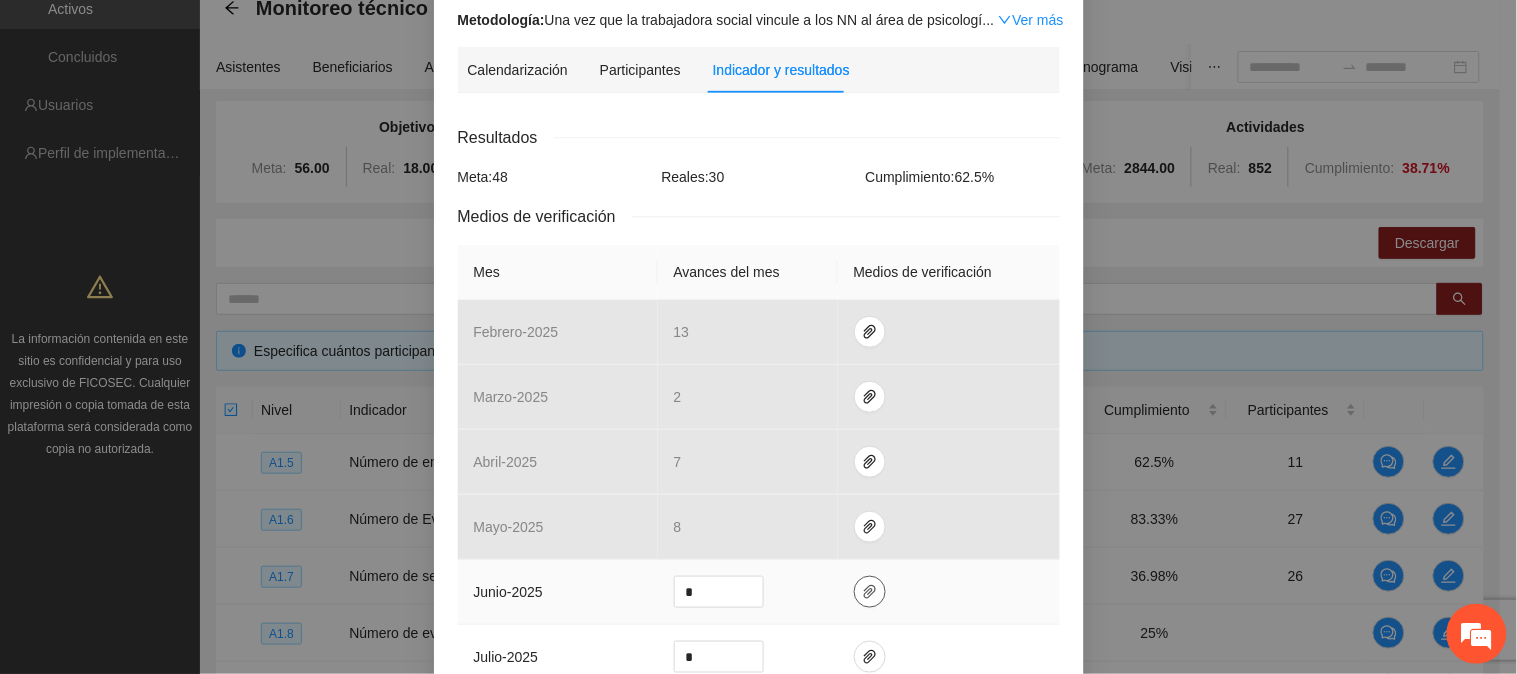 click at bounding box center (870, 592) 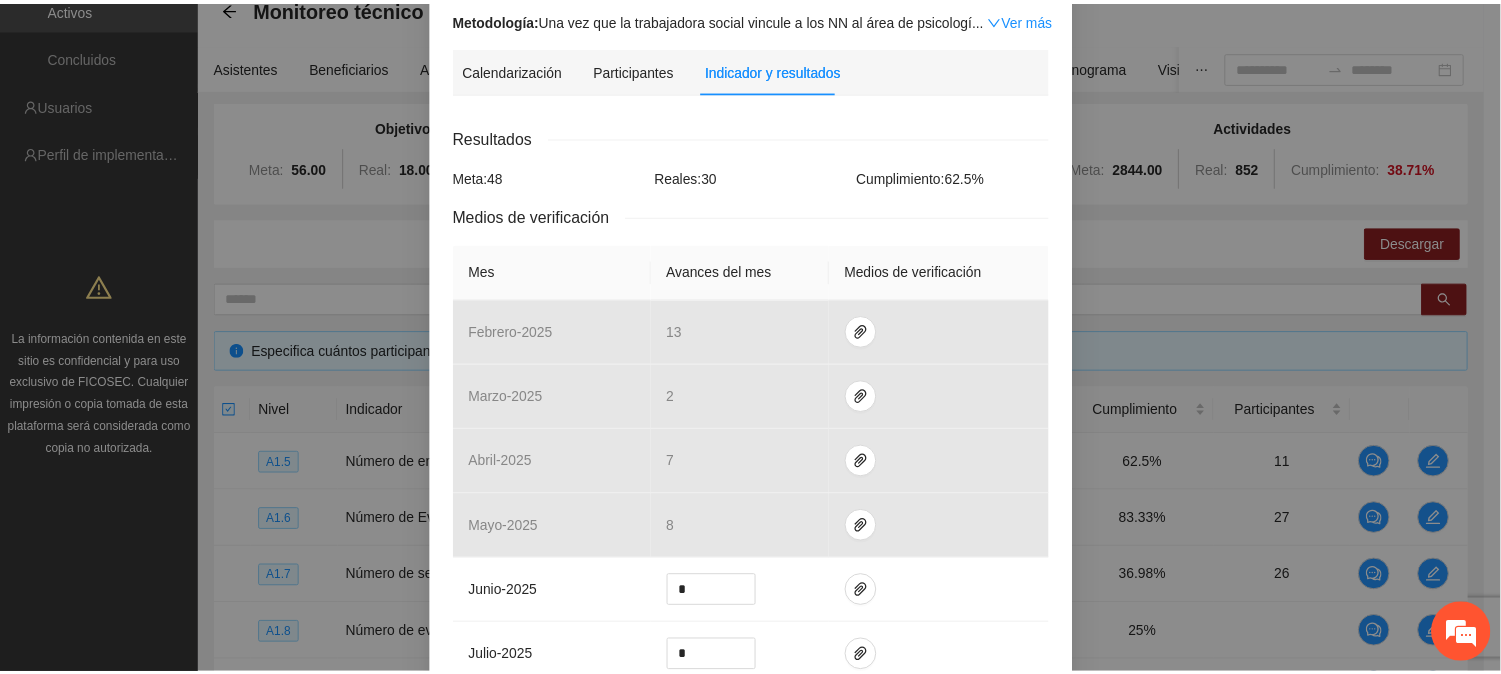 scroll, scrollTop: 0, scrollLeft: 0, axis: both 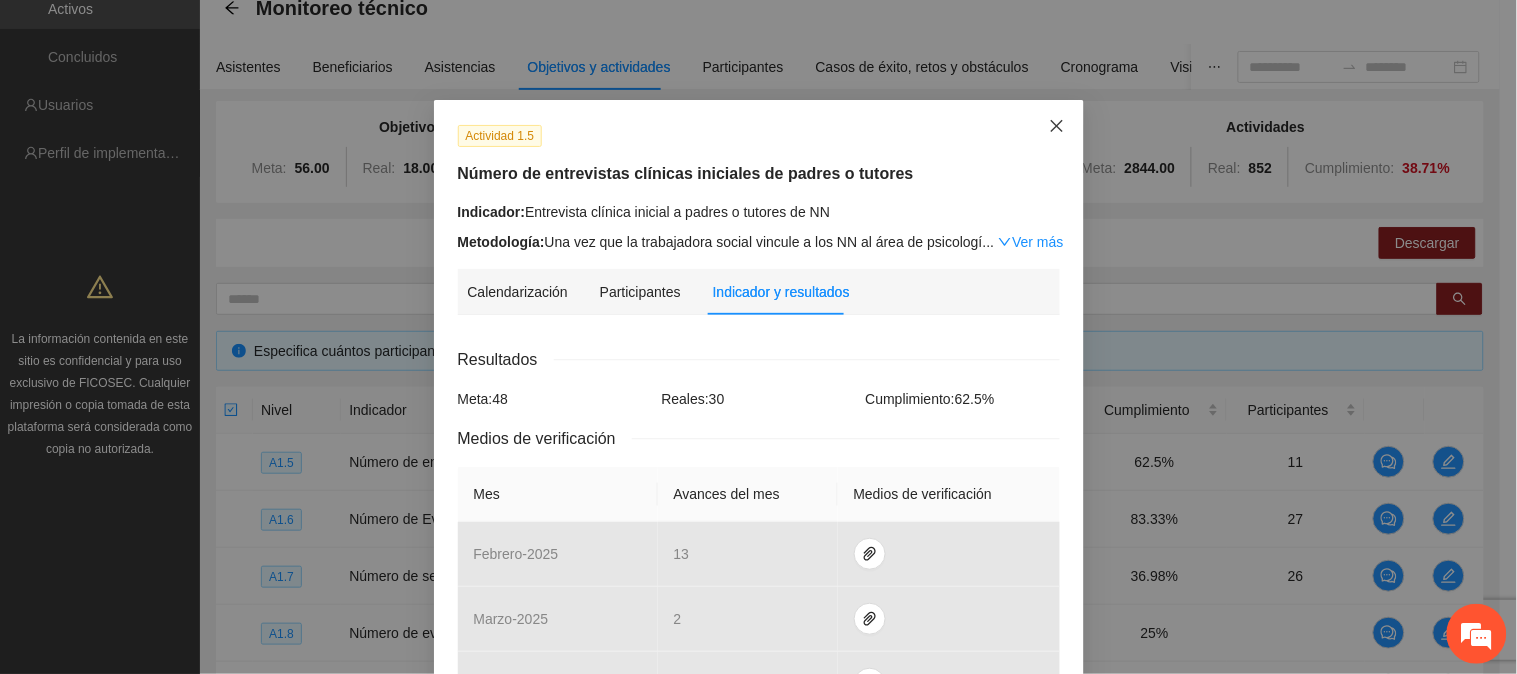 click at bounding box center (1057, 127) 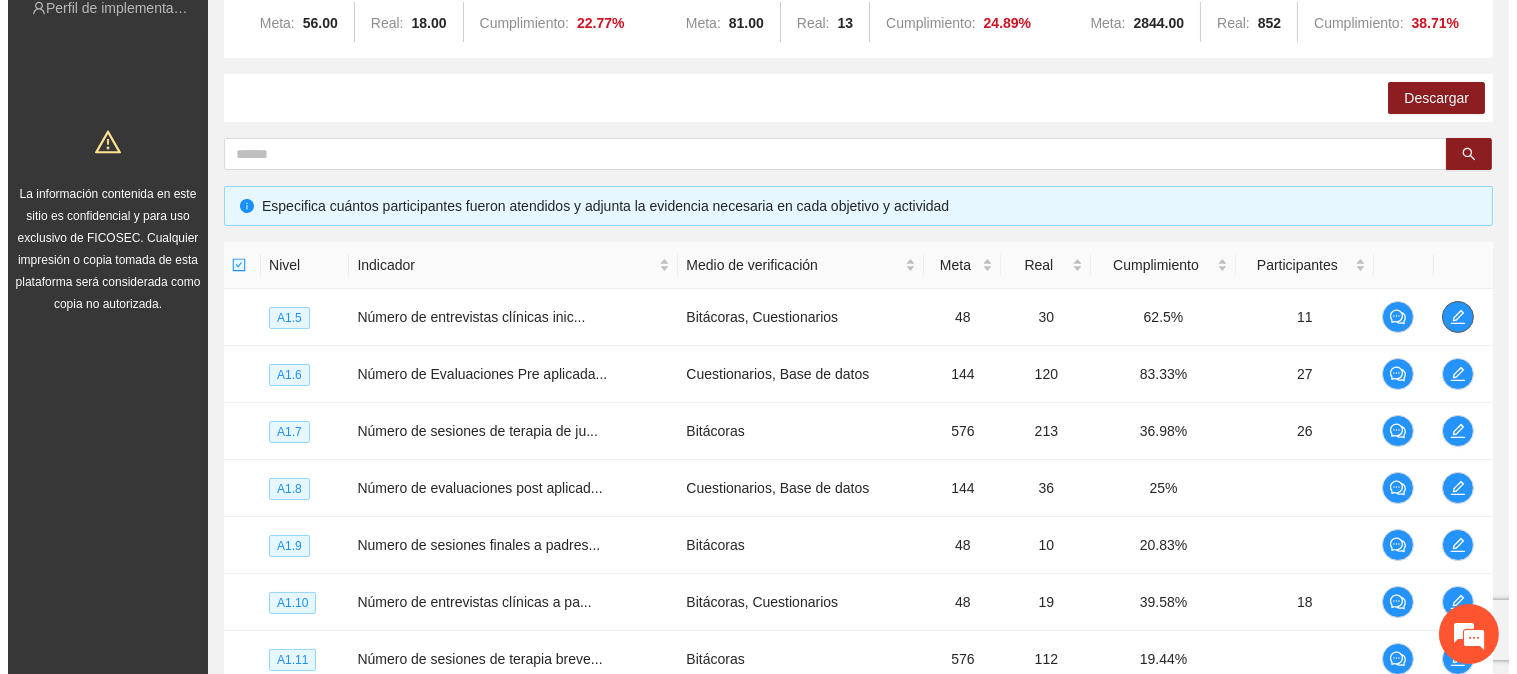 scroll, scrollTop: 333, scrollLeft: 0, axis: vertical 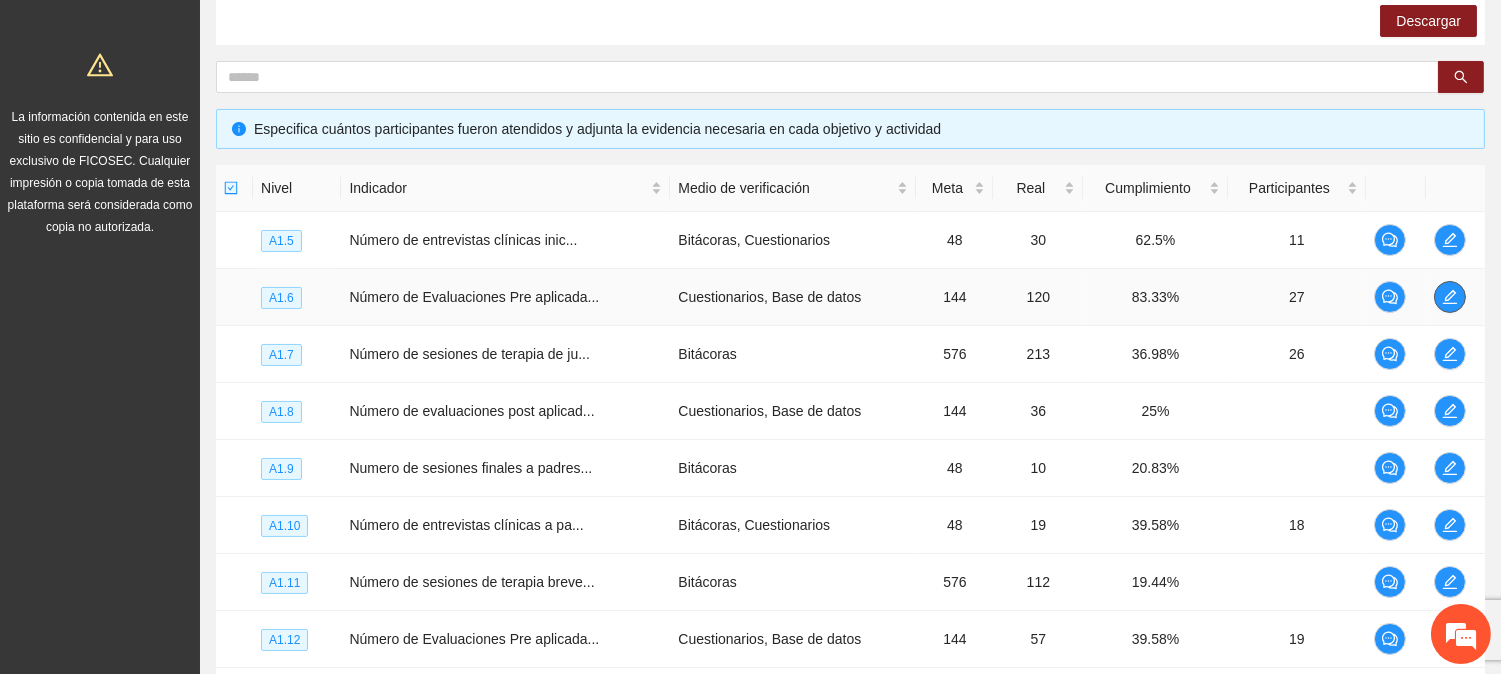 click 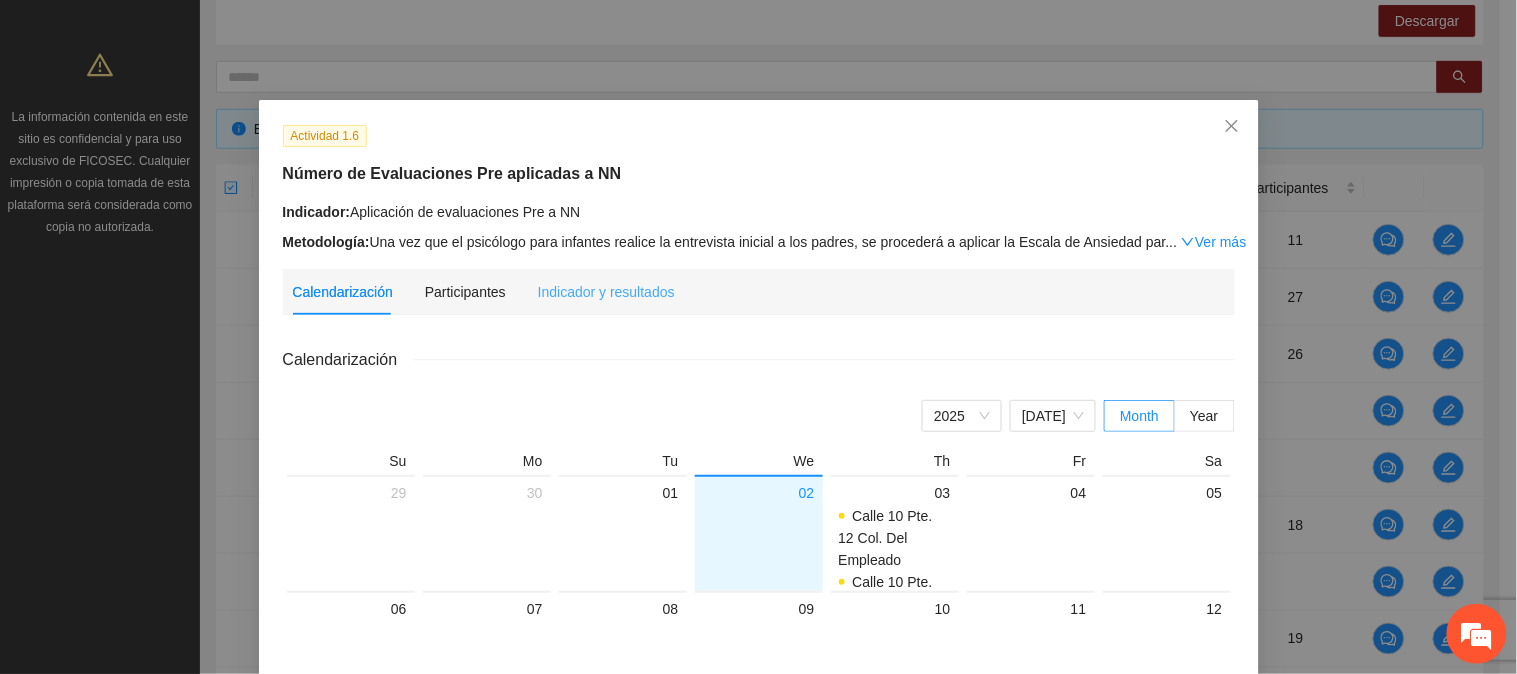 click on "Indicador y resultados" at bounding box center (606, 292) 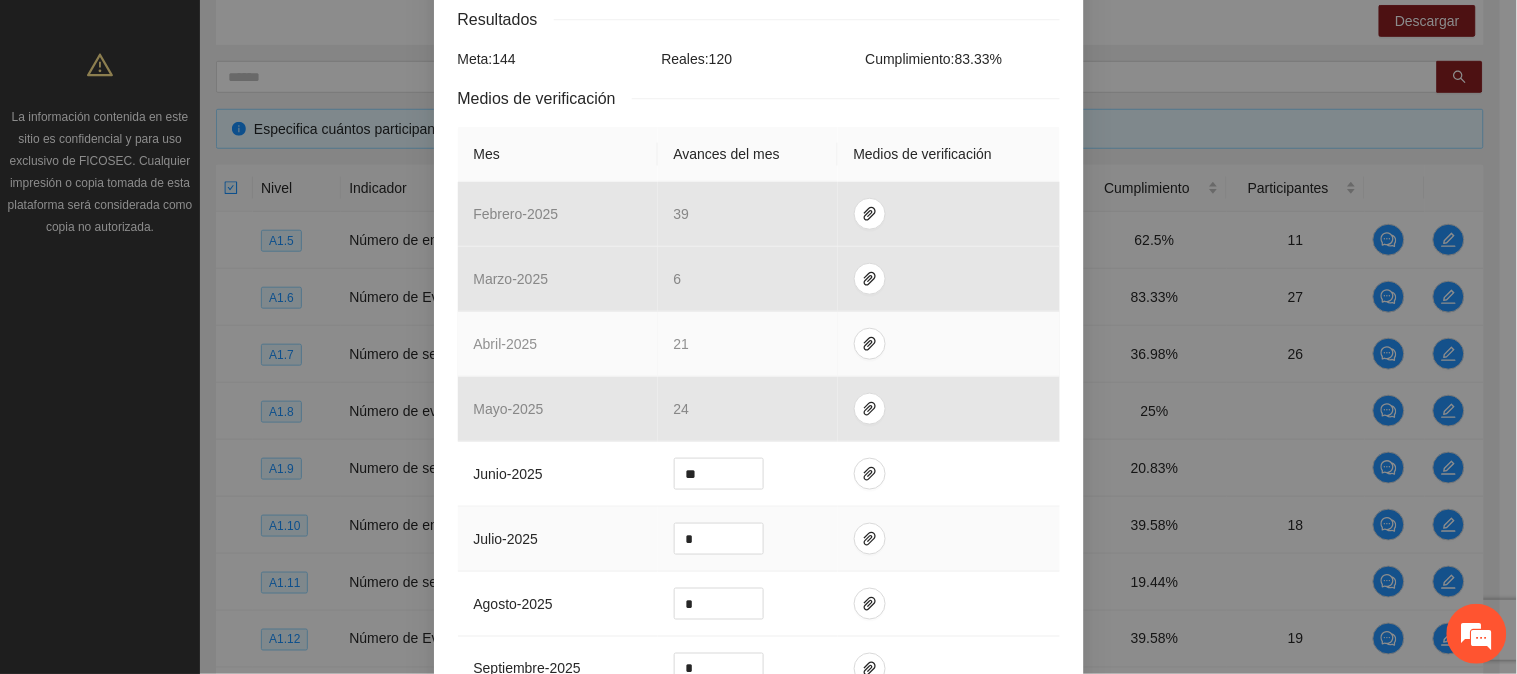 scroll, scrollTop: 444, scrollLeft: 0, axis: vertical 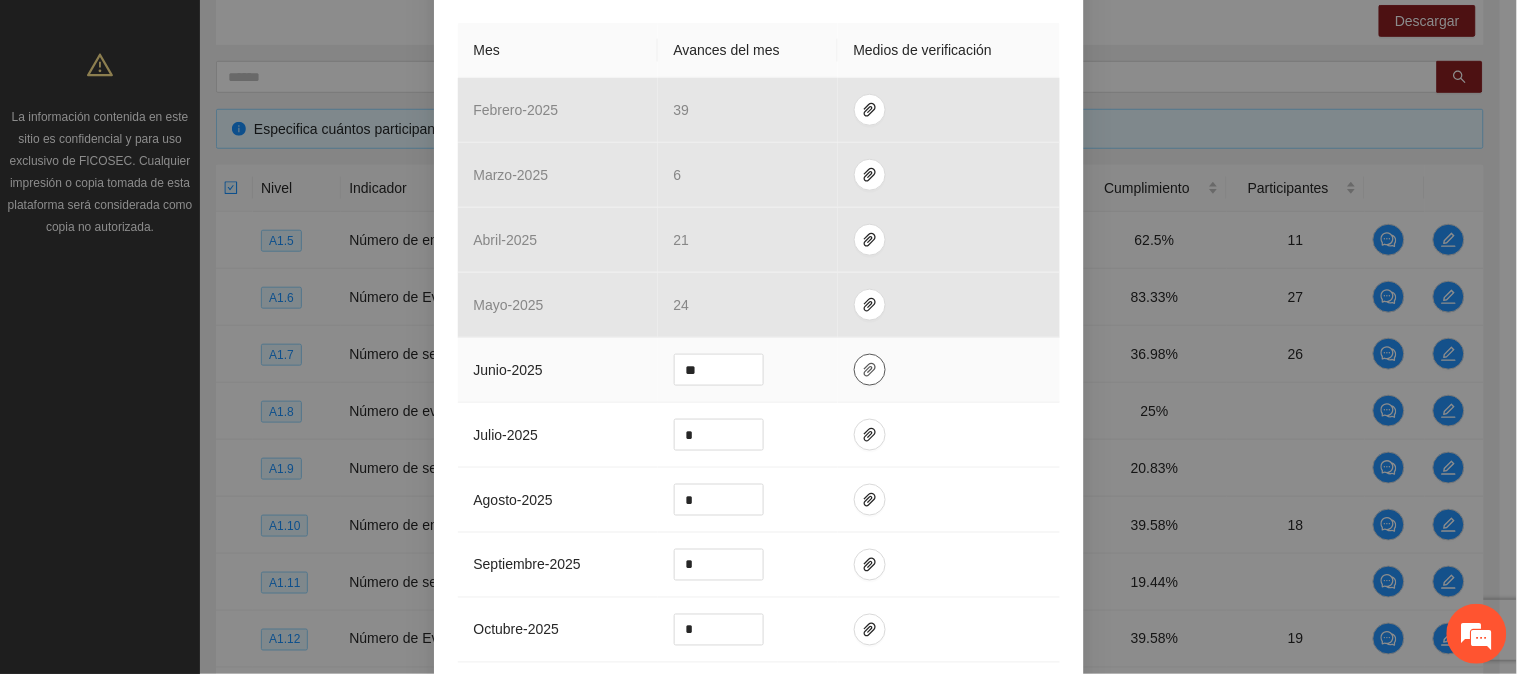 click 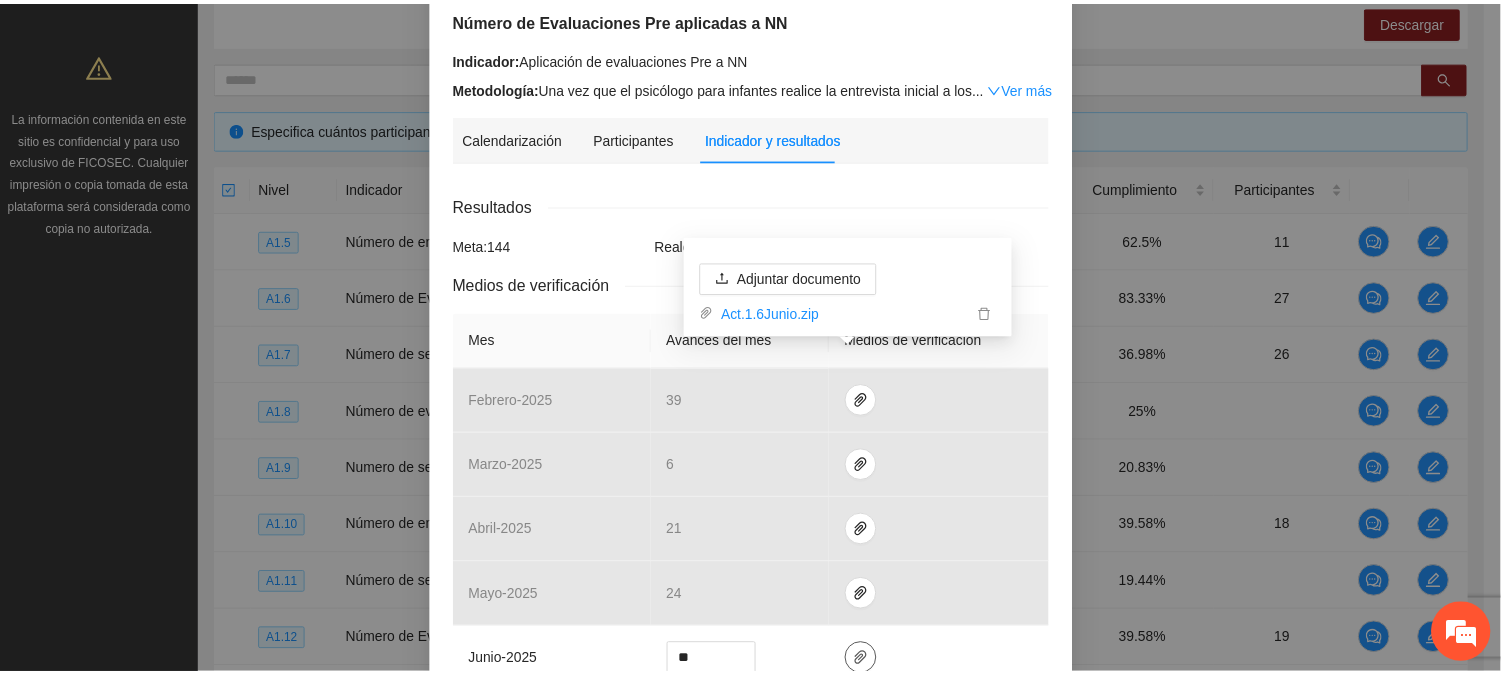 scroll, scrollTop: 0, scrollLeft: 0, axis: both 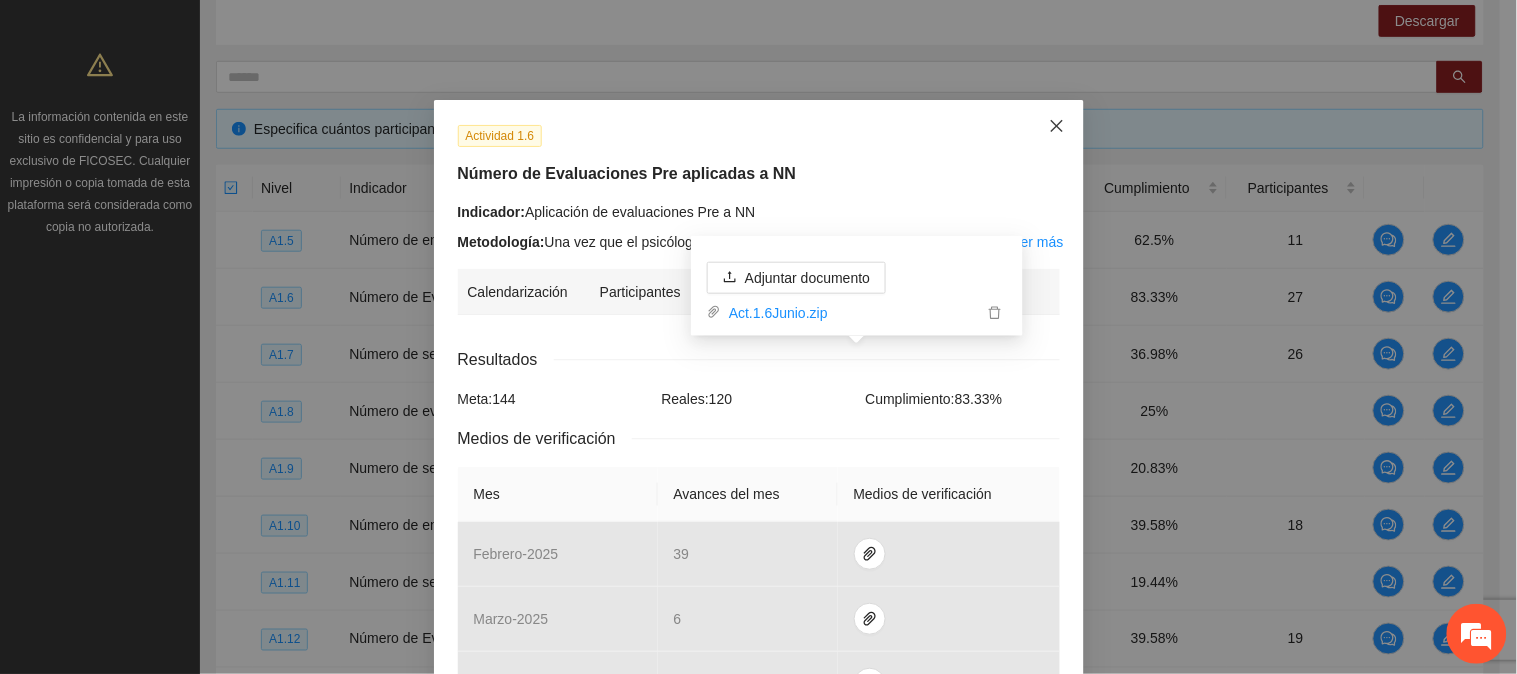 click 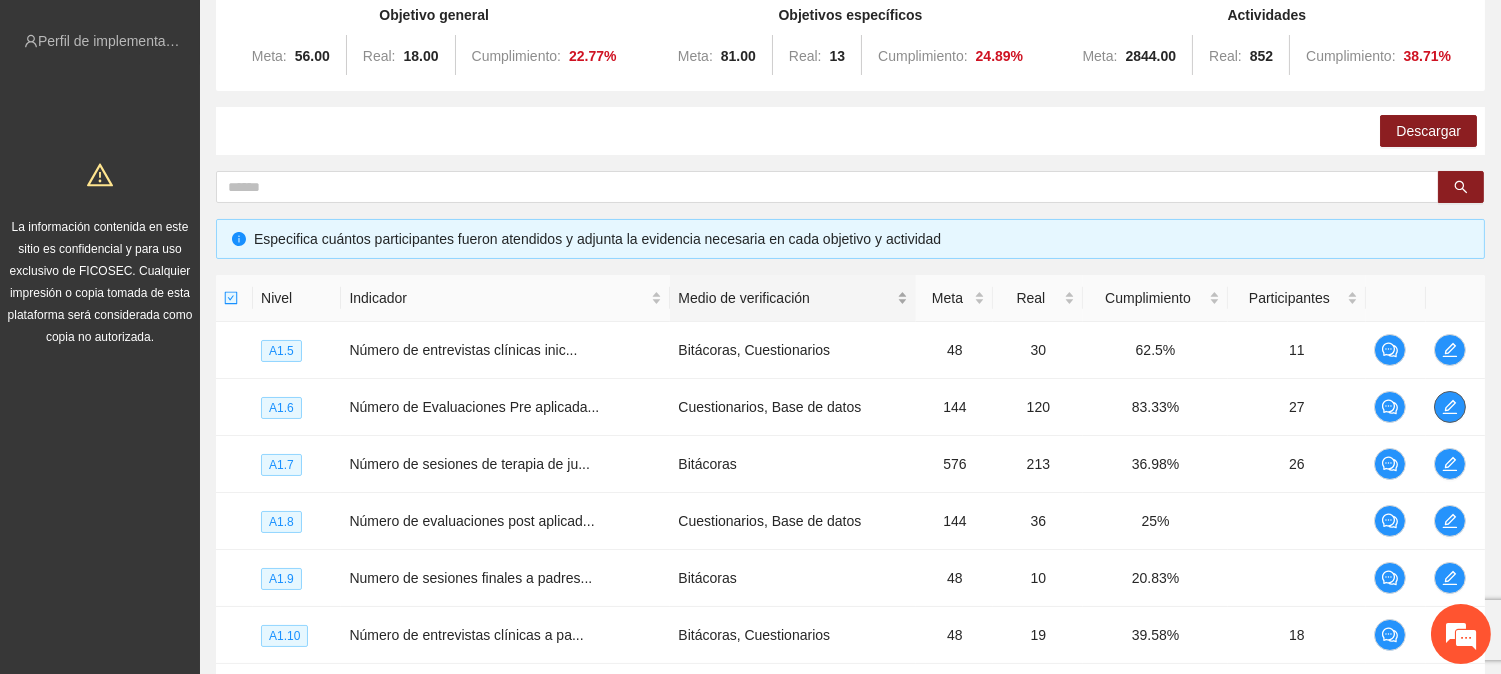 scroll, scrollTop: 222, scrollLeft: 0, axis: vertical 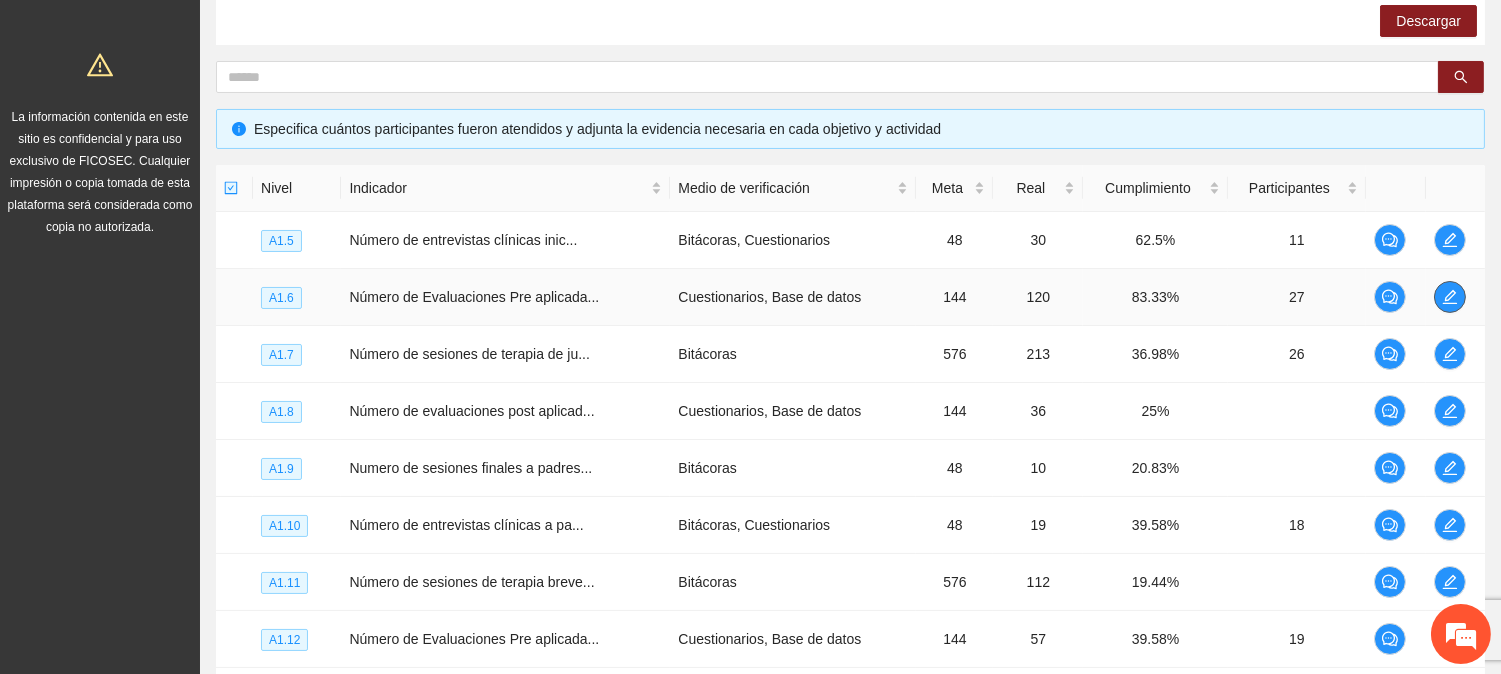 click 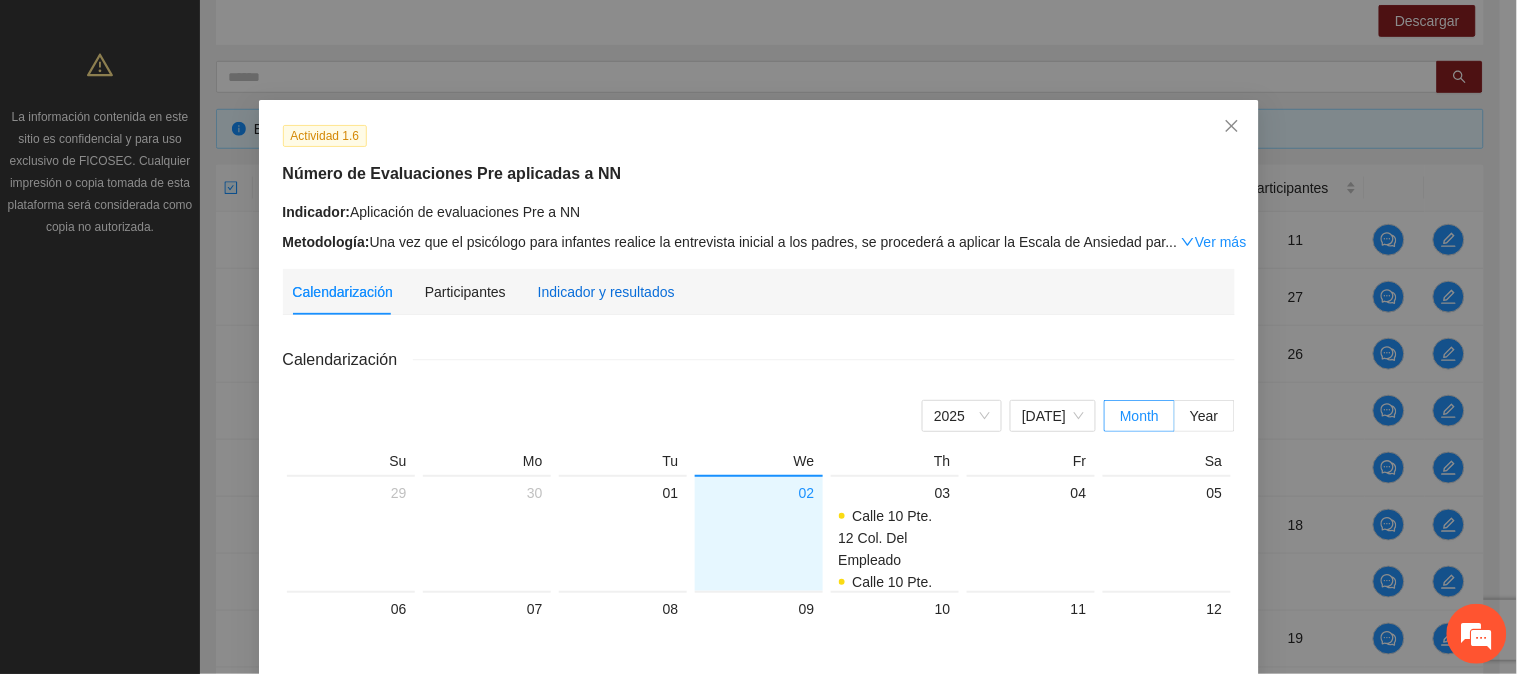 click on "Indicador y resultados" at bounding box center (606, 292) 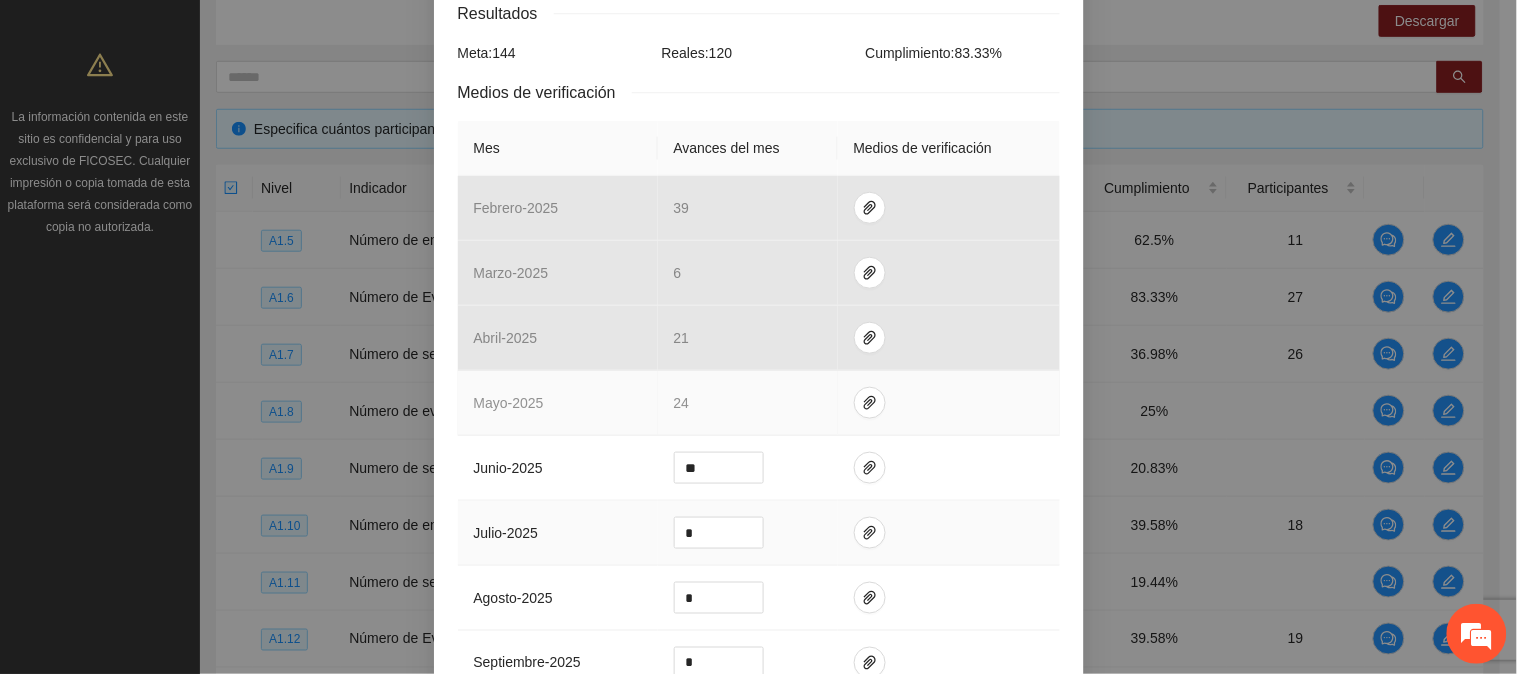 scroll, scrollTop: 444, scrollLeft: 0, axis: vertical 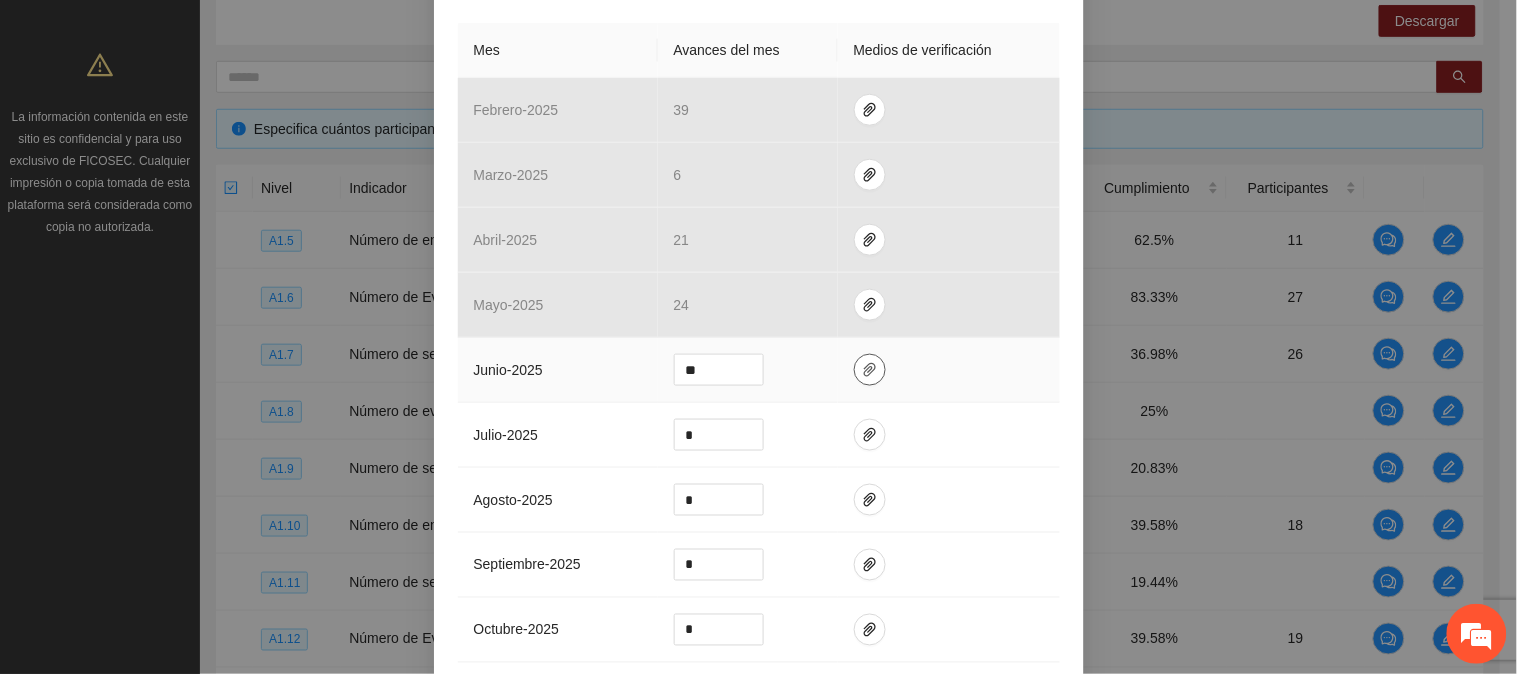 click 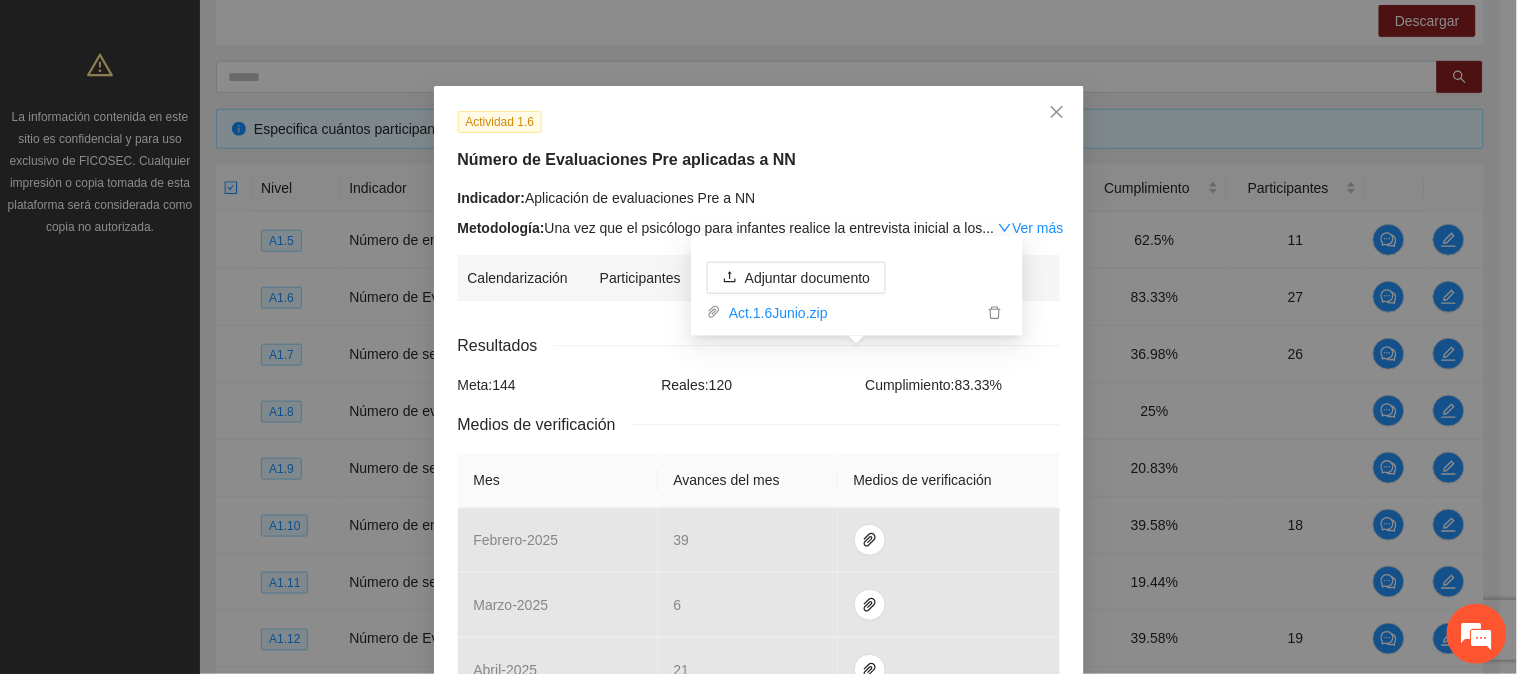 scroll, scrollTop: 0, scrollLeft: 0, axis: both 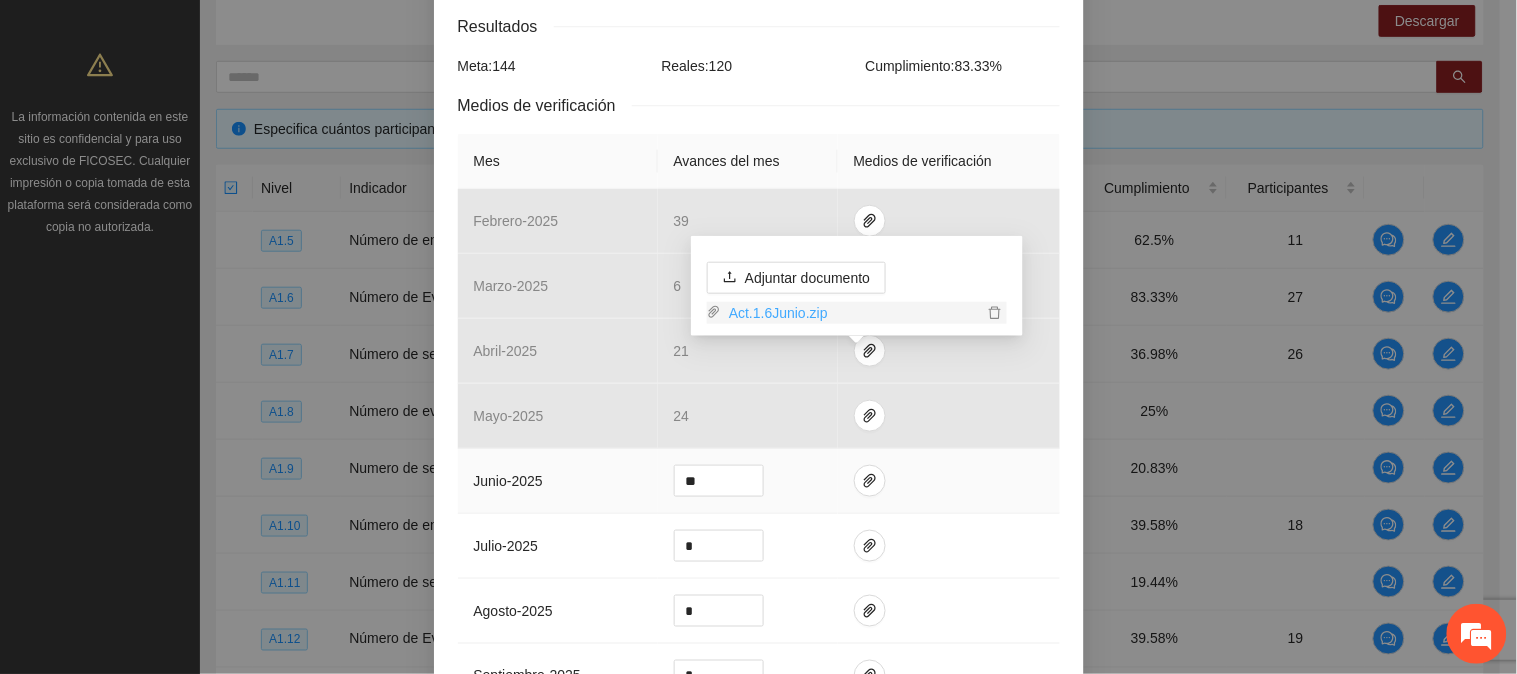 click on "Act.1.6Junio.zip" at bounding box center (852, 313) 